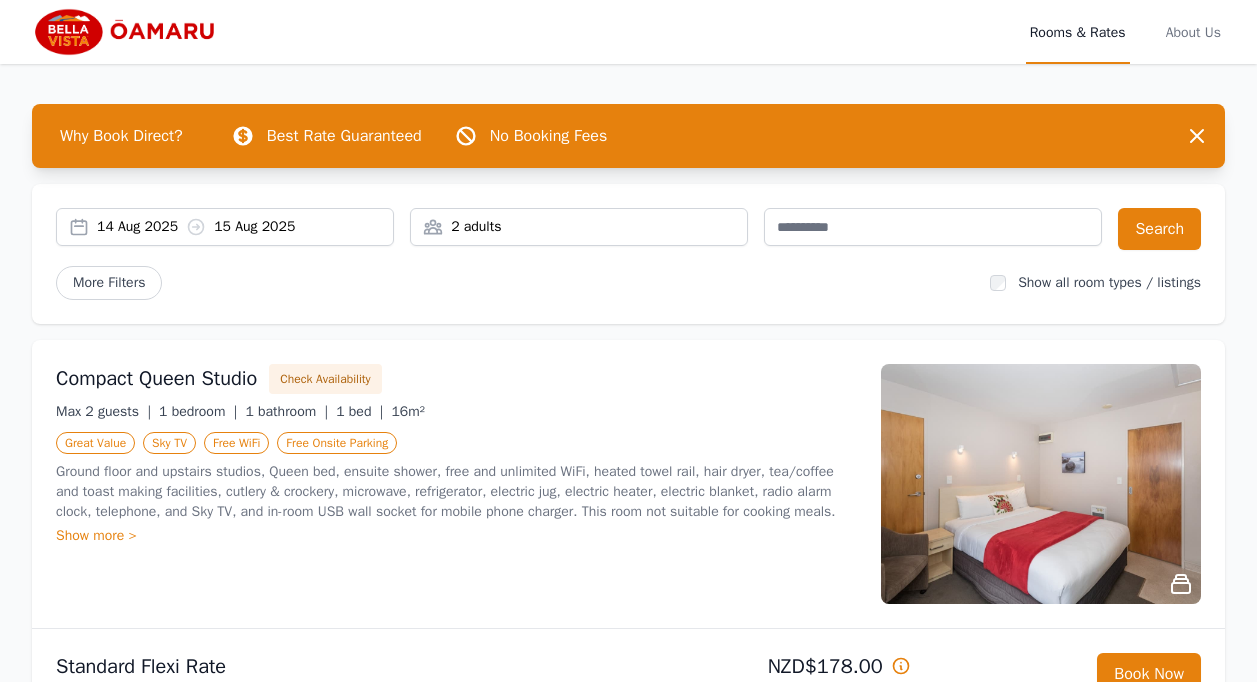 scroll, scrollTop: 0, scrollLeft: 0, axis: both 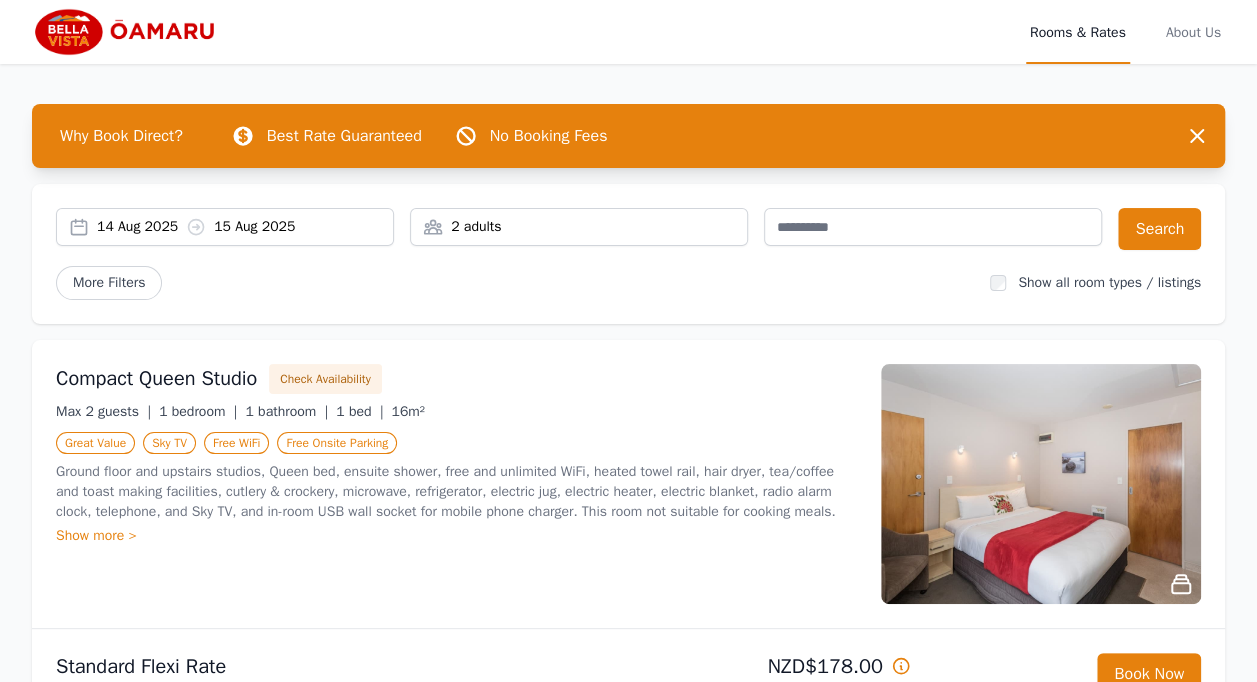 click on "2 adults" at bounding box center (579, 227) 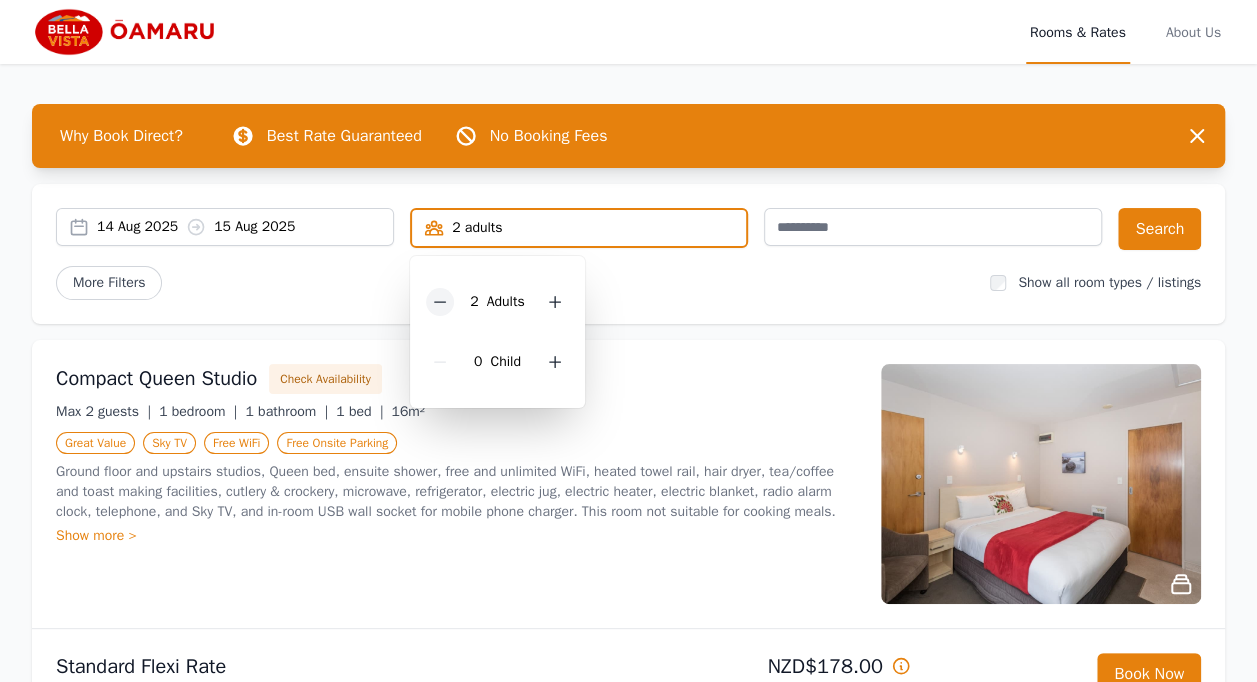 click 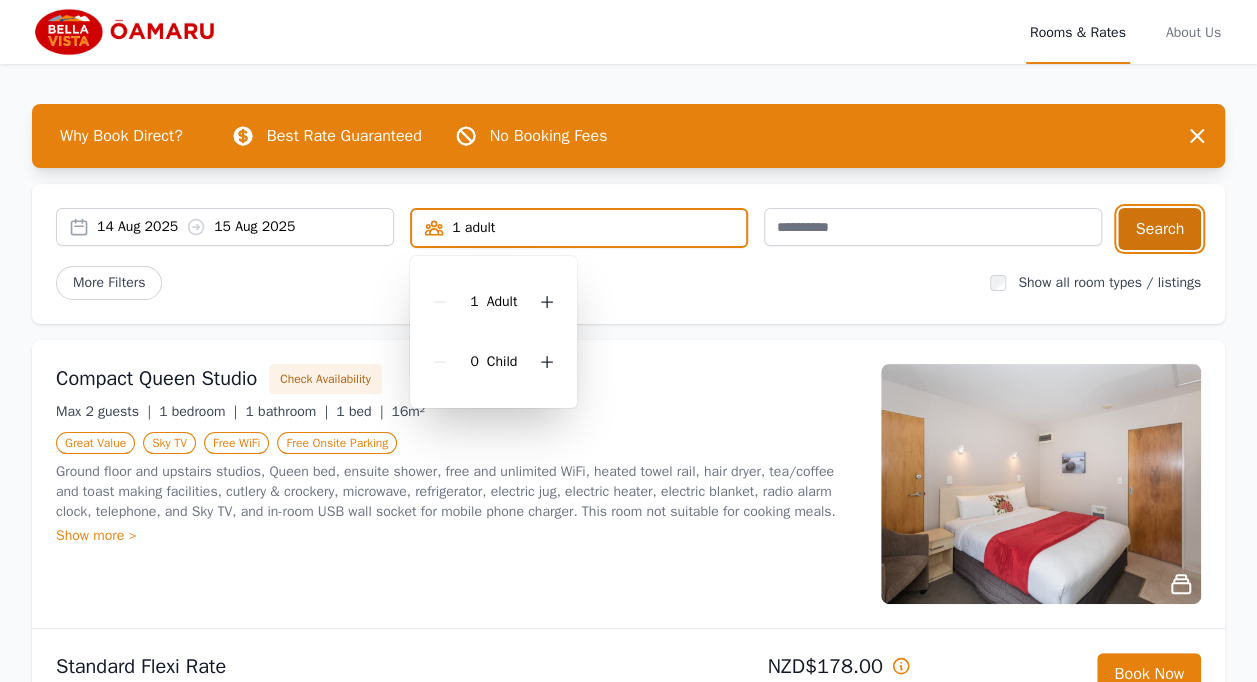 click on "Search" at bounding box center (1159, 229) 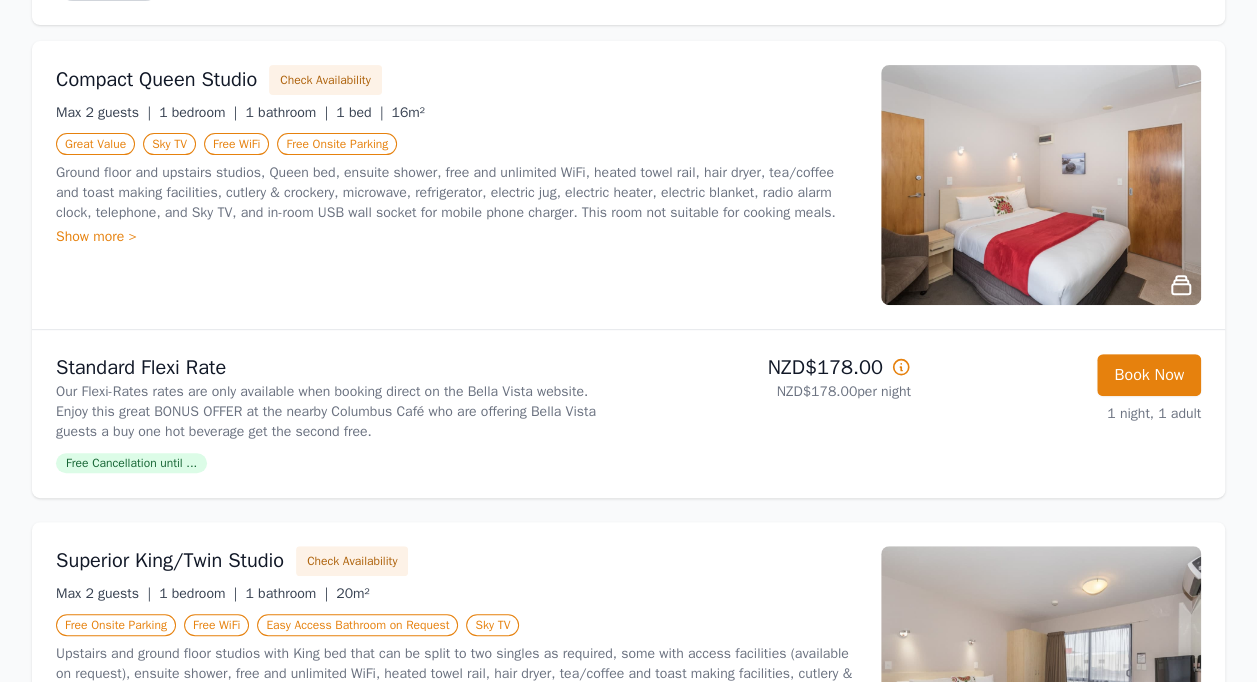 scroll, scrollTop: 300, scrollLeft: 0, axis: vertical 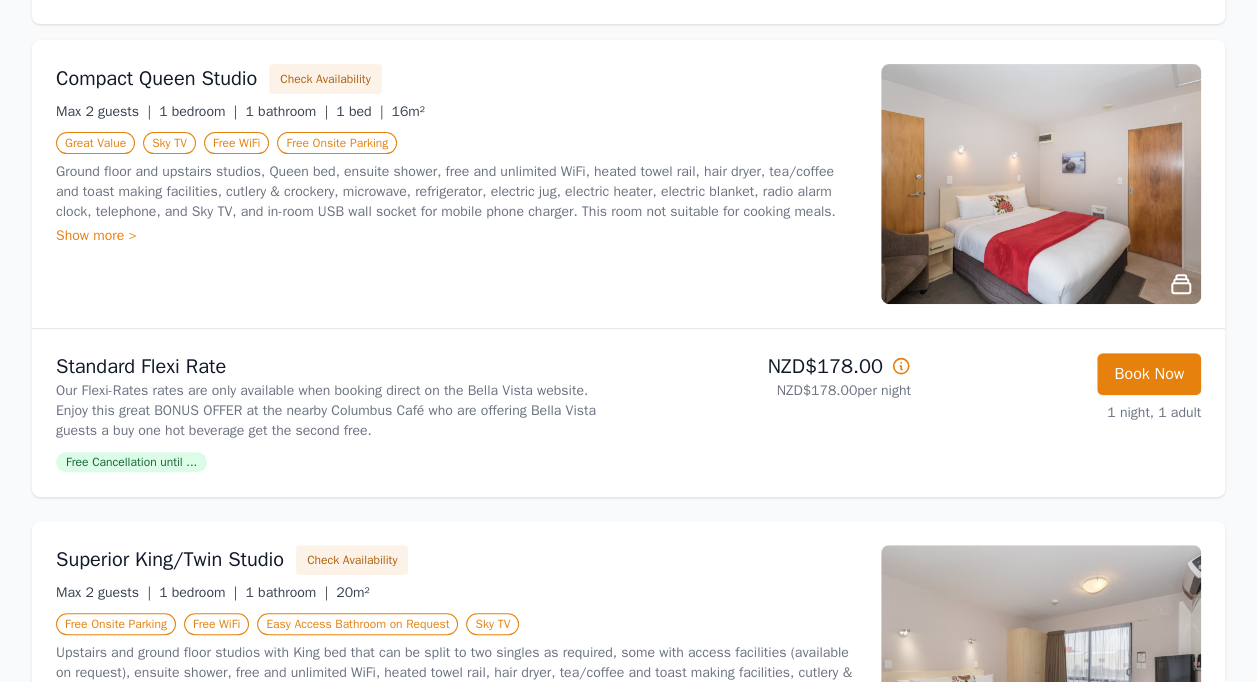 click at bounding box center (1041, 184) 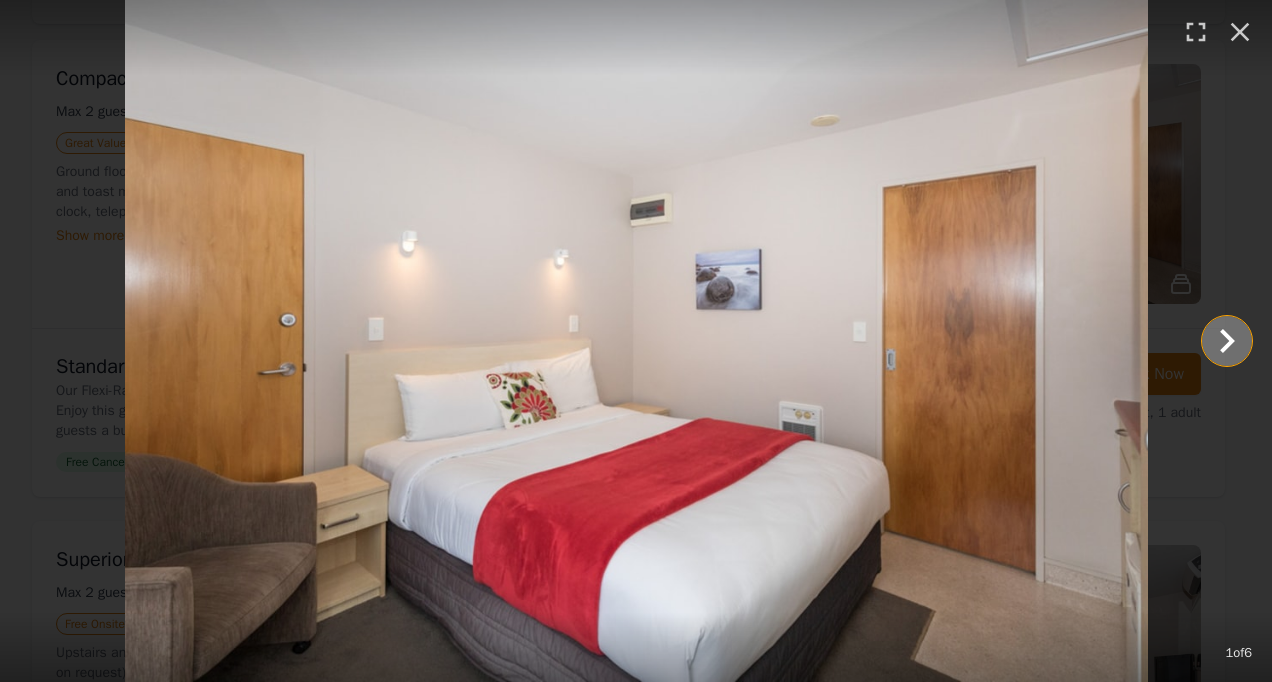 click 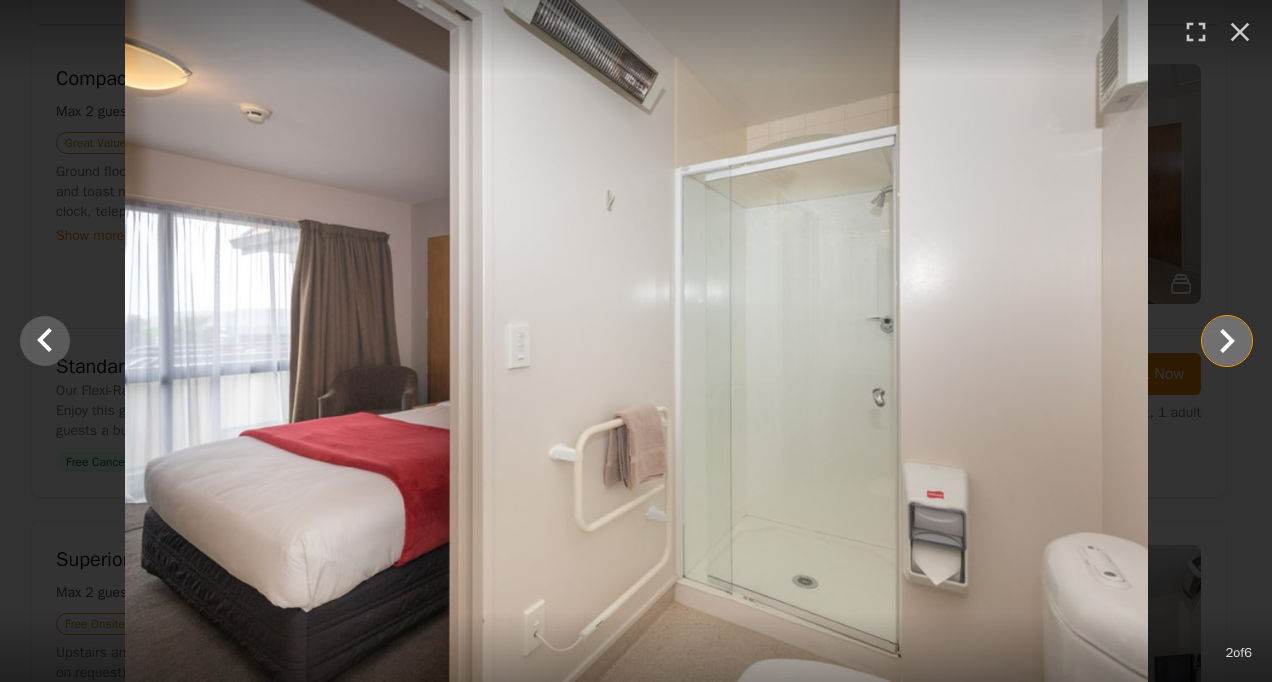 click 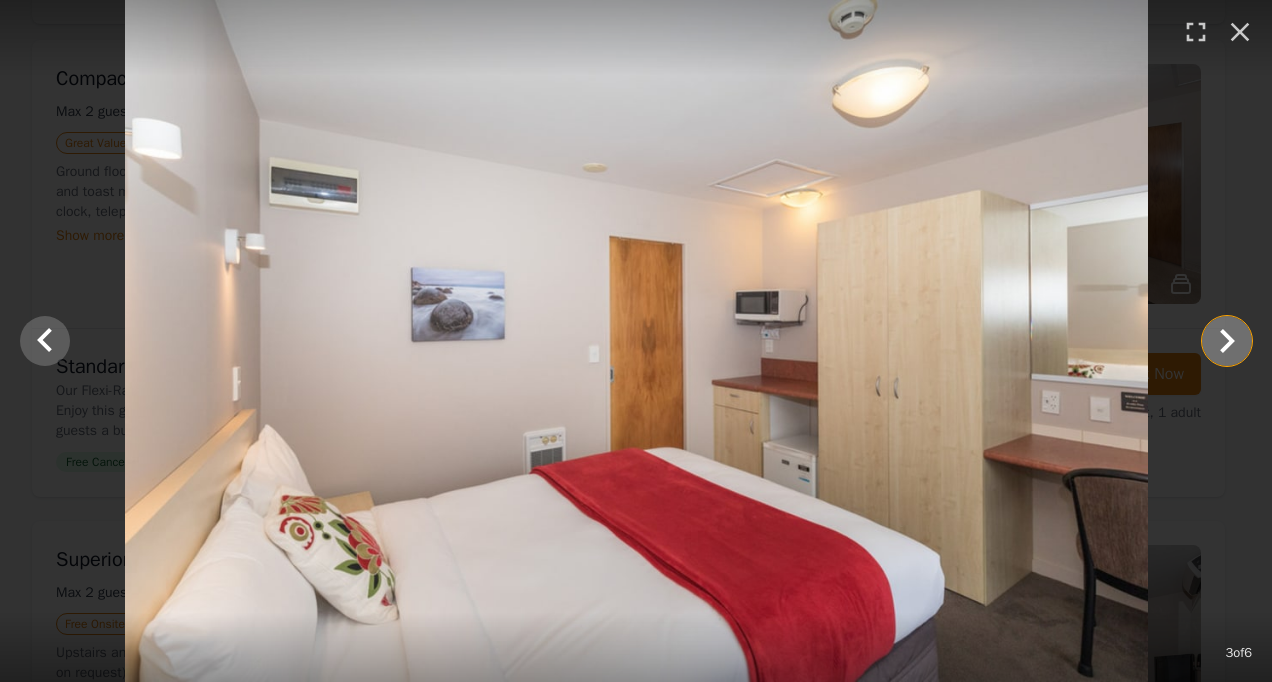 click 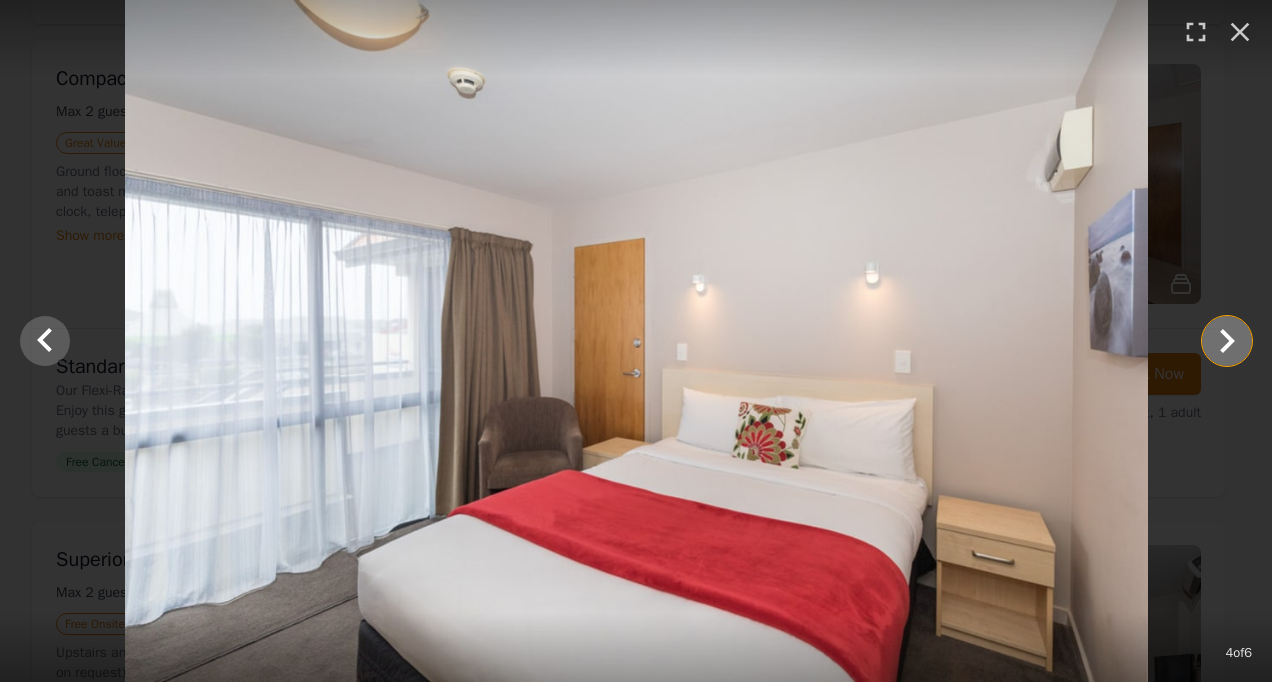 click 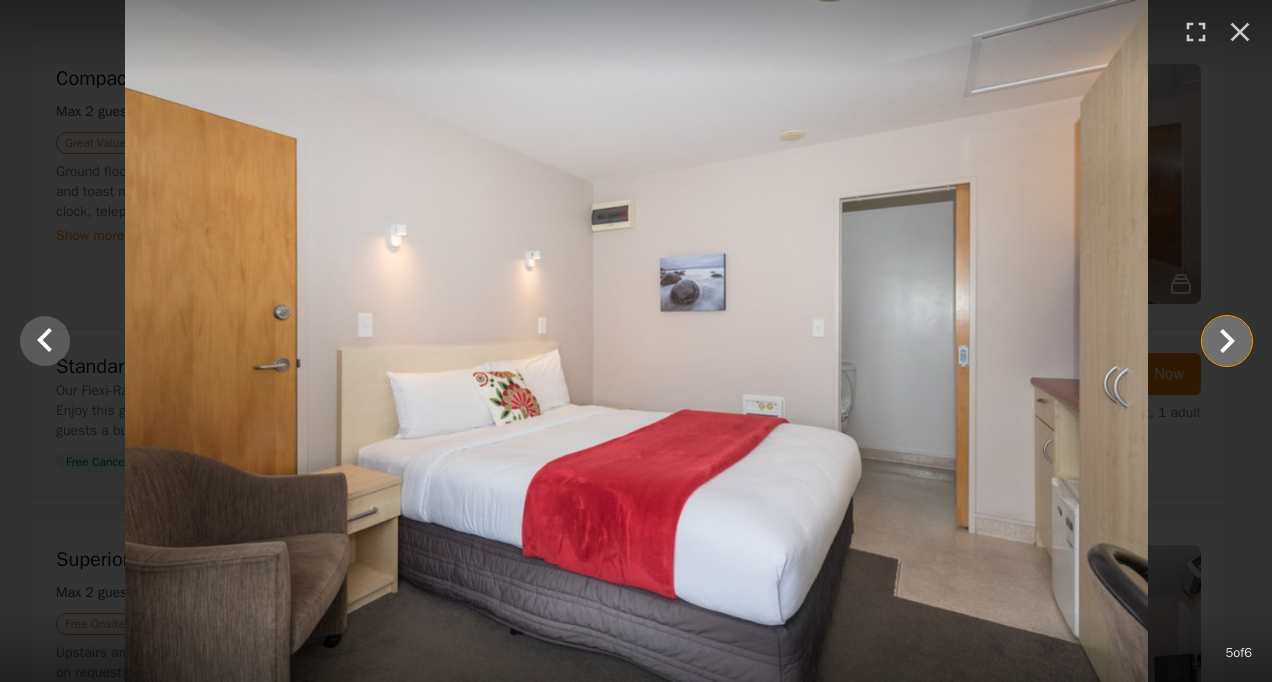 click 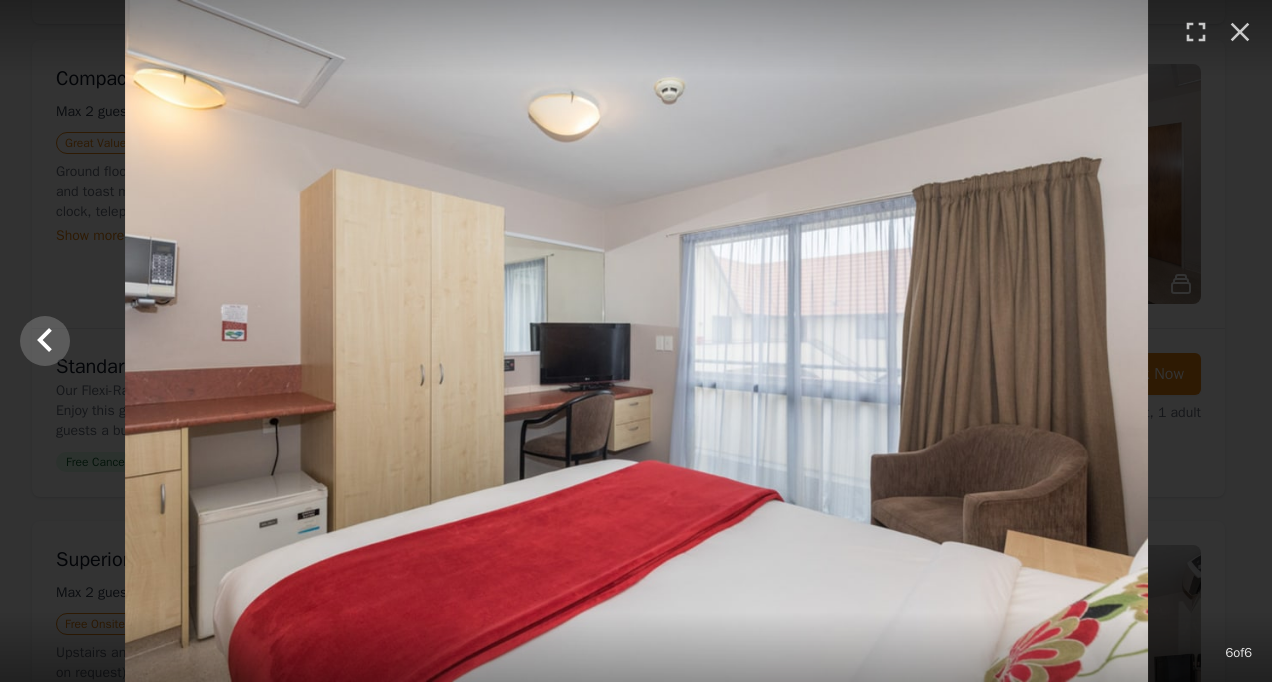 click at bounding box center (636, 341) 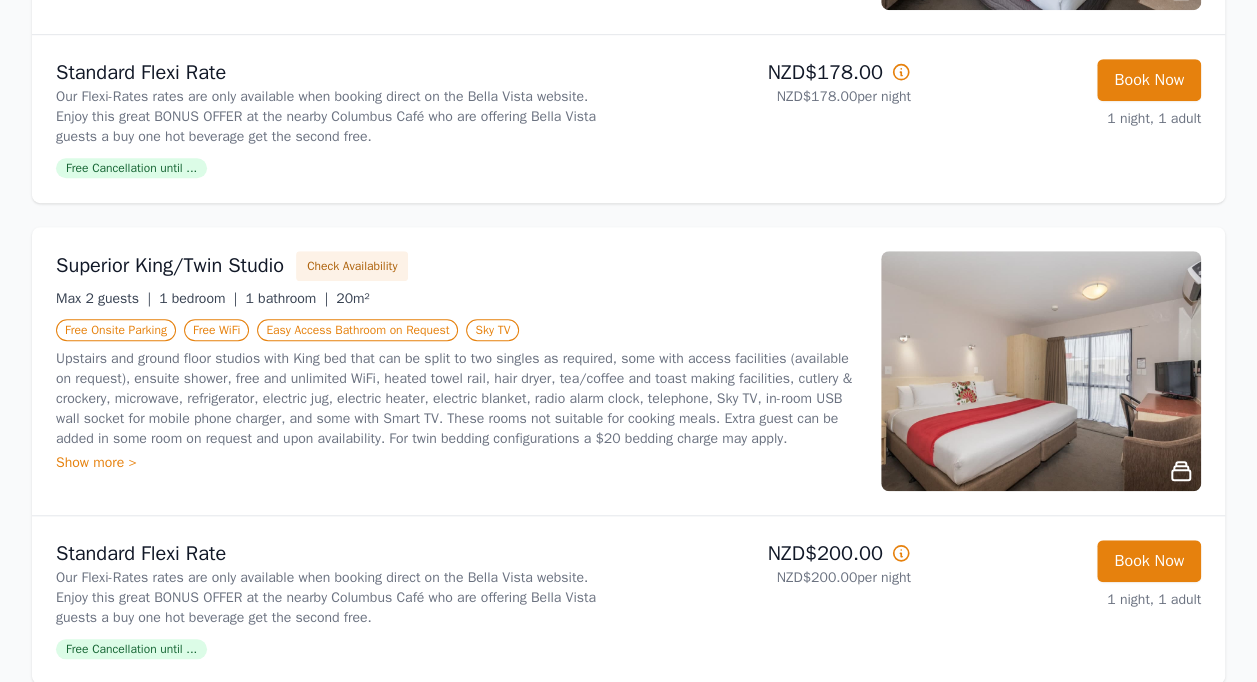scroll, scrollTop: 700, scrollLeft: 0, axis: vertical 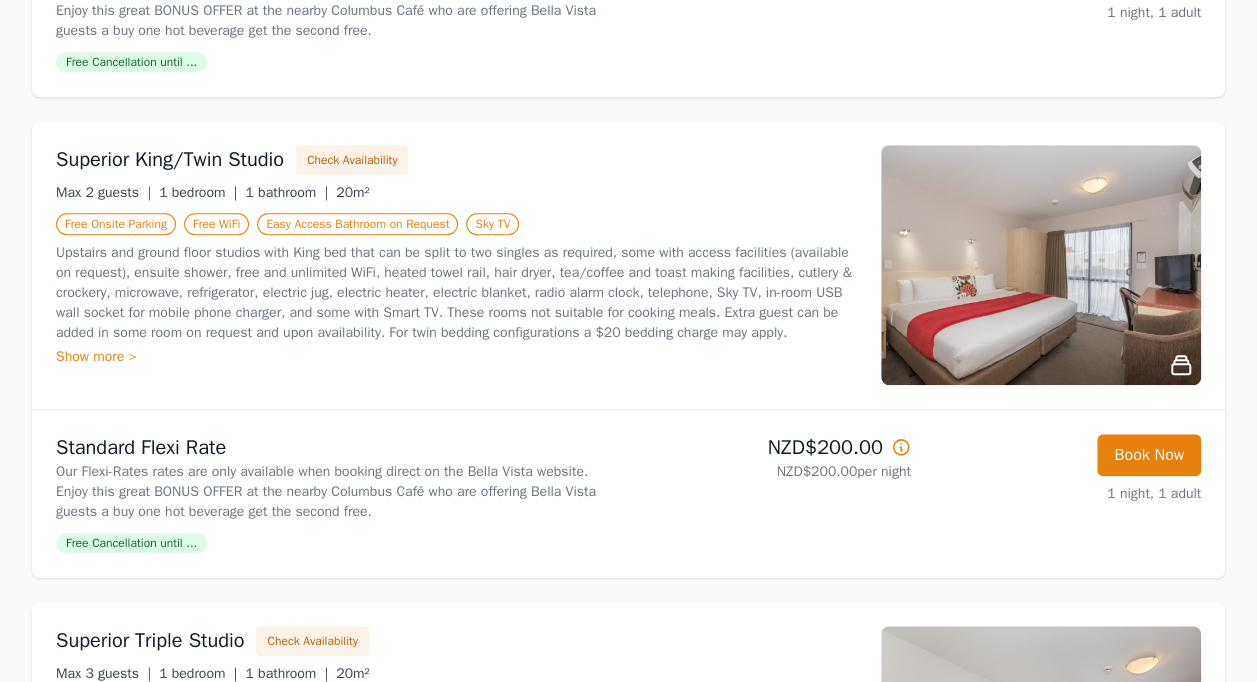 click at bounding box center (1041, 265) 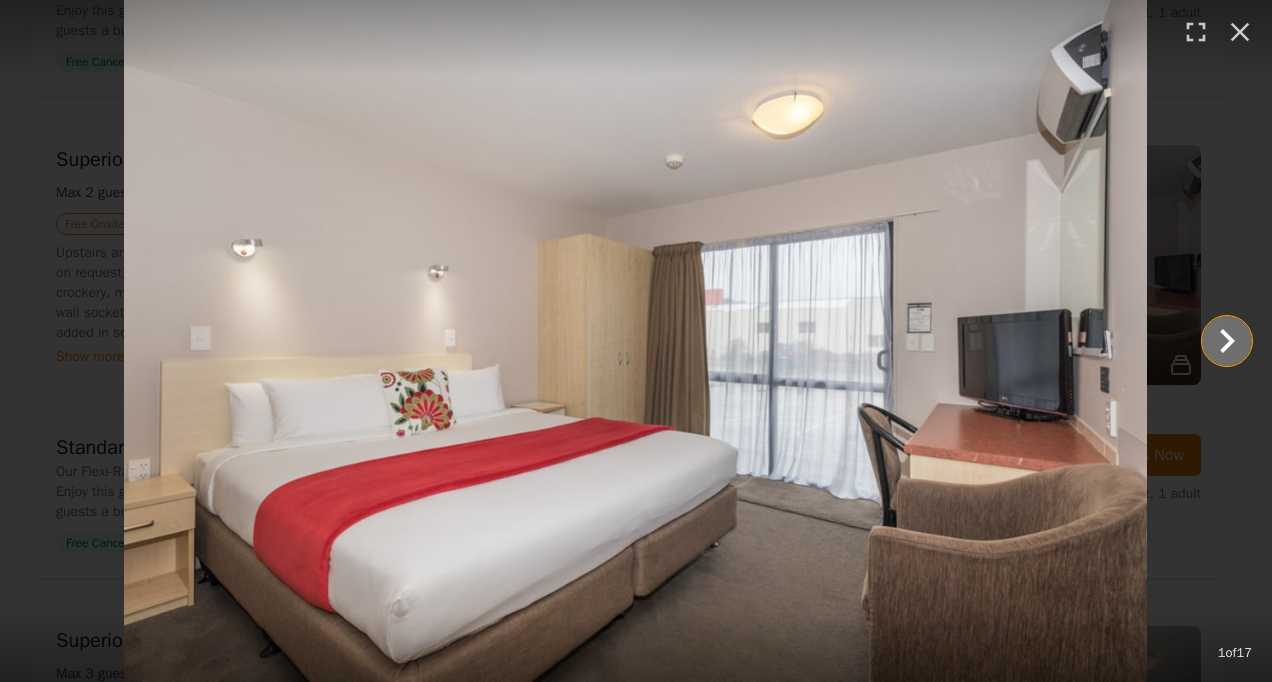 click 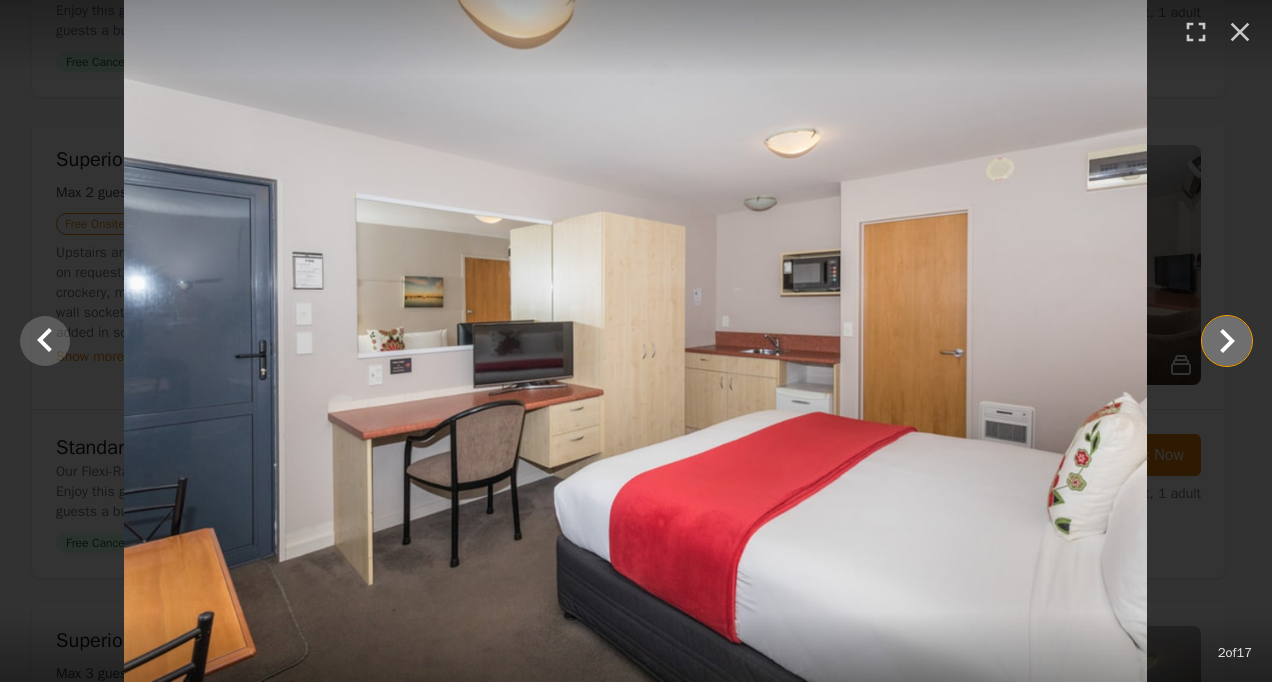 click 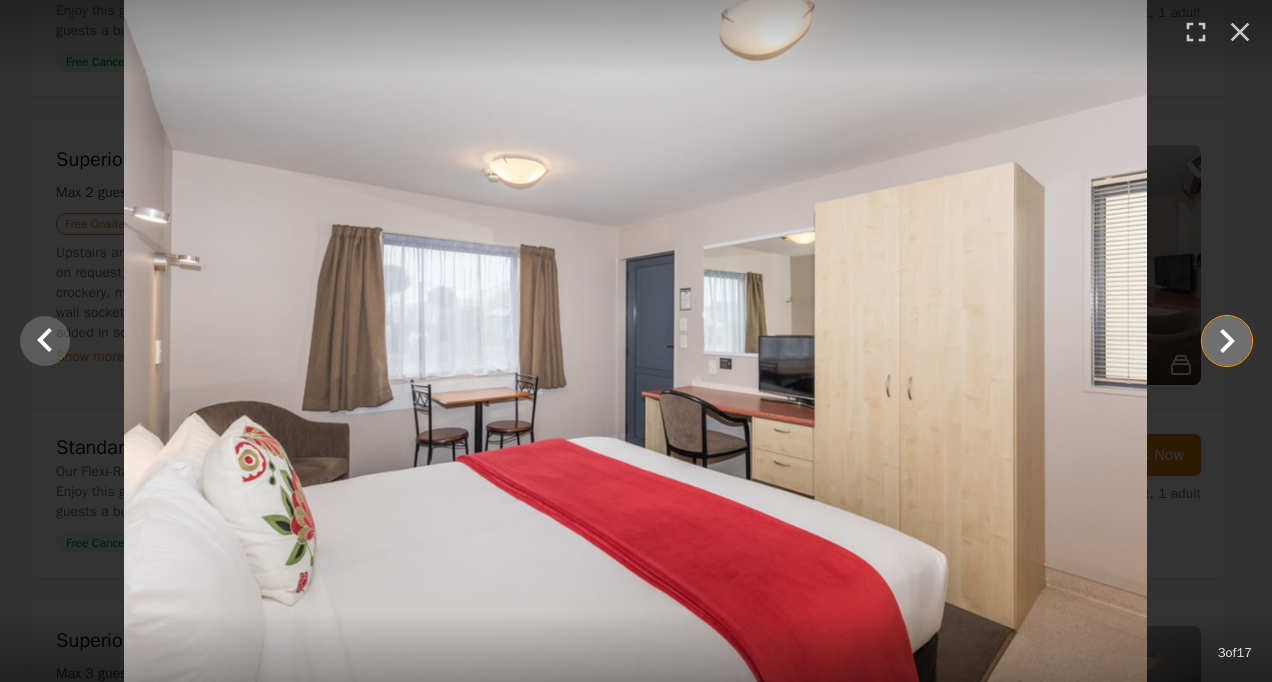 click 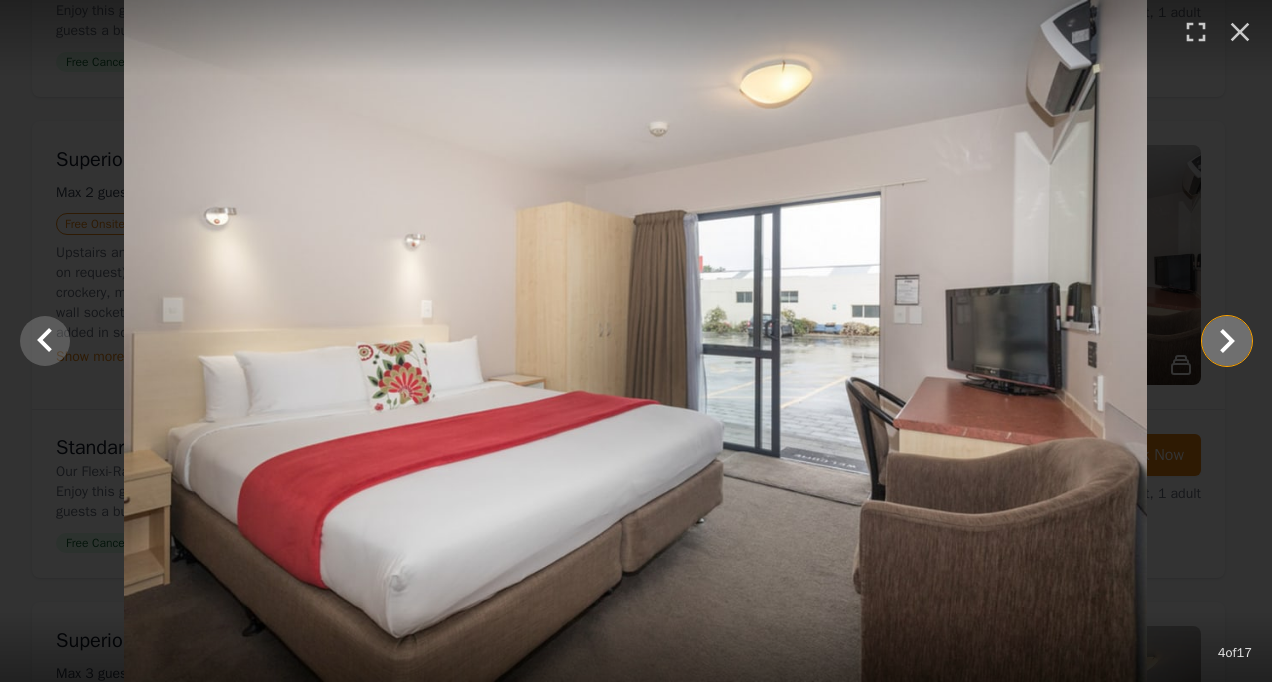 click 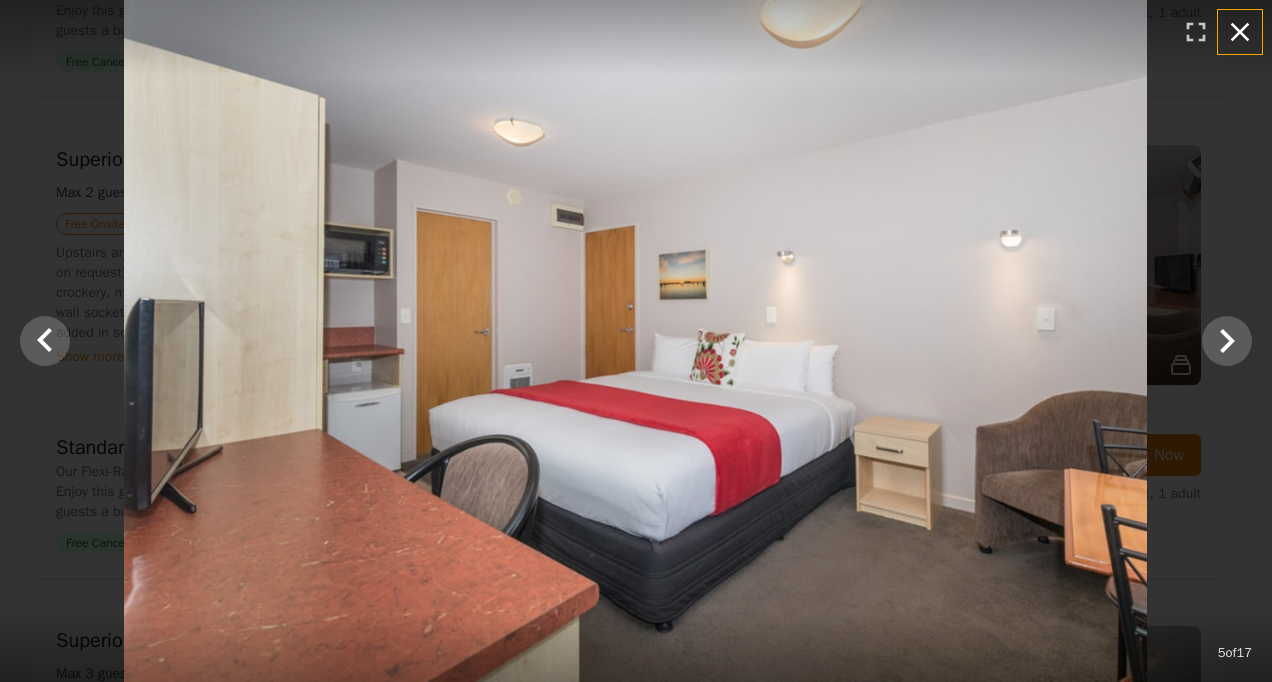 click 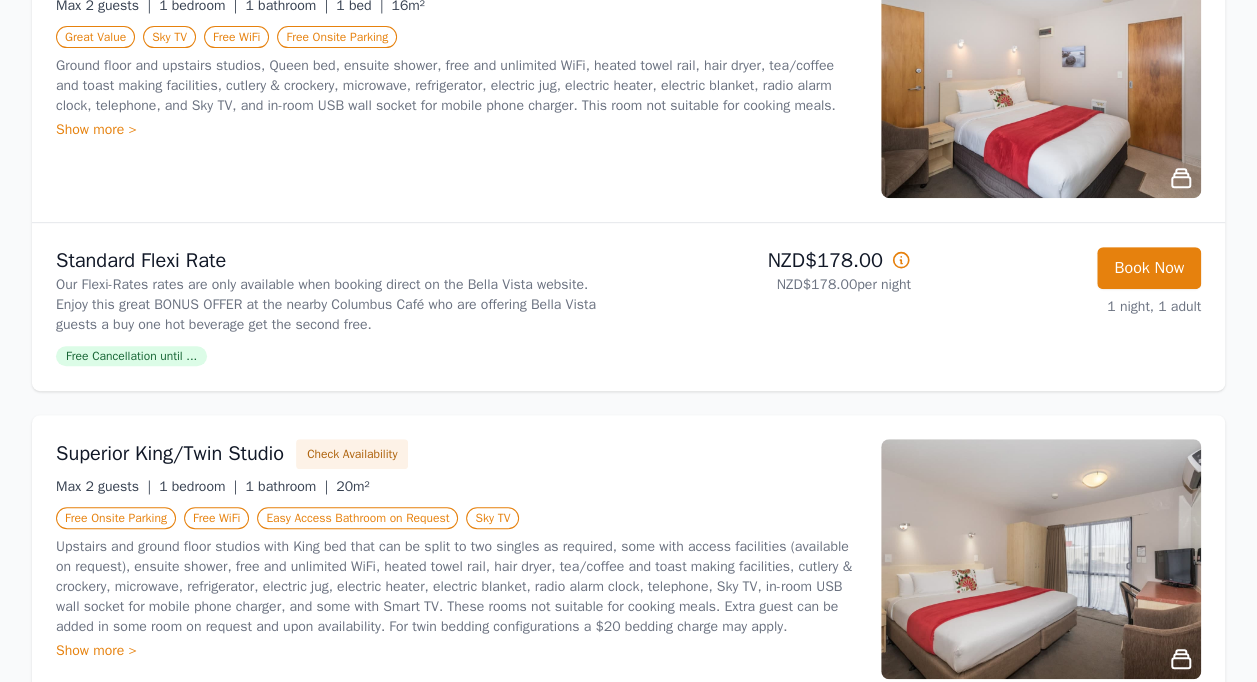 scroll, scrollTop: 300, scrollLeft: 0, axis: vertical 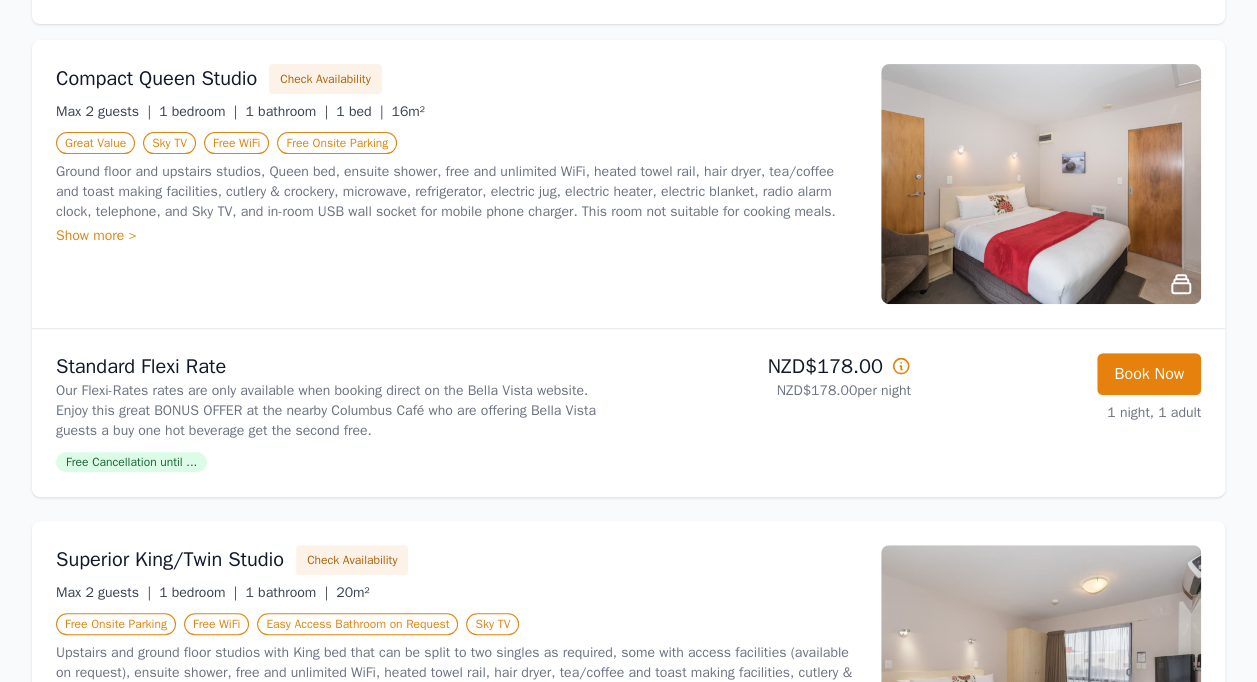 click 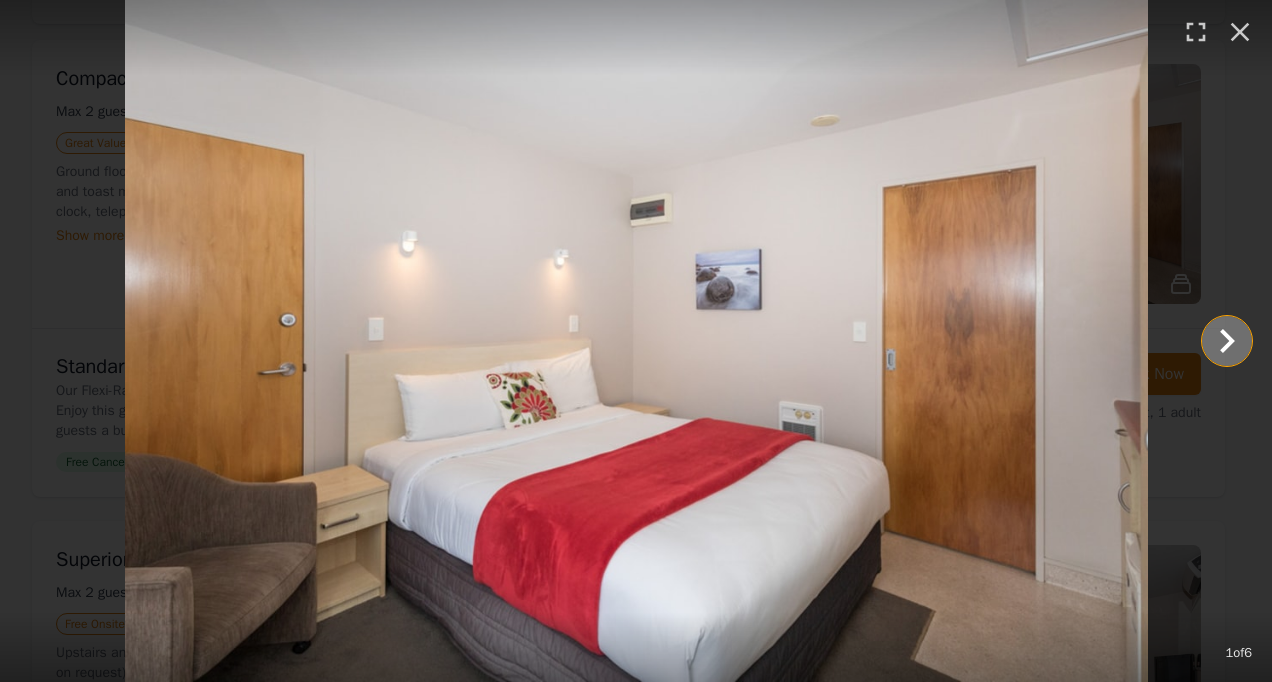 click 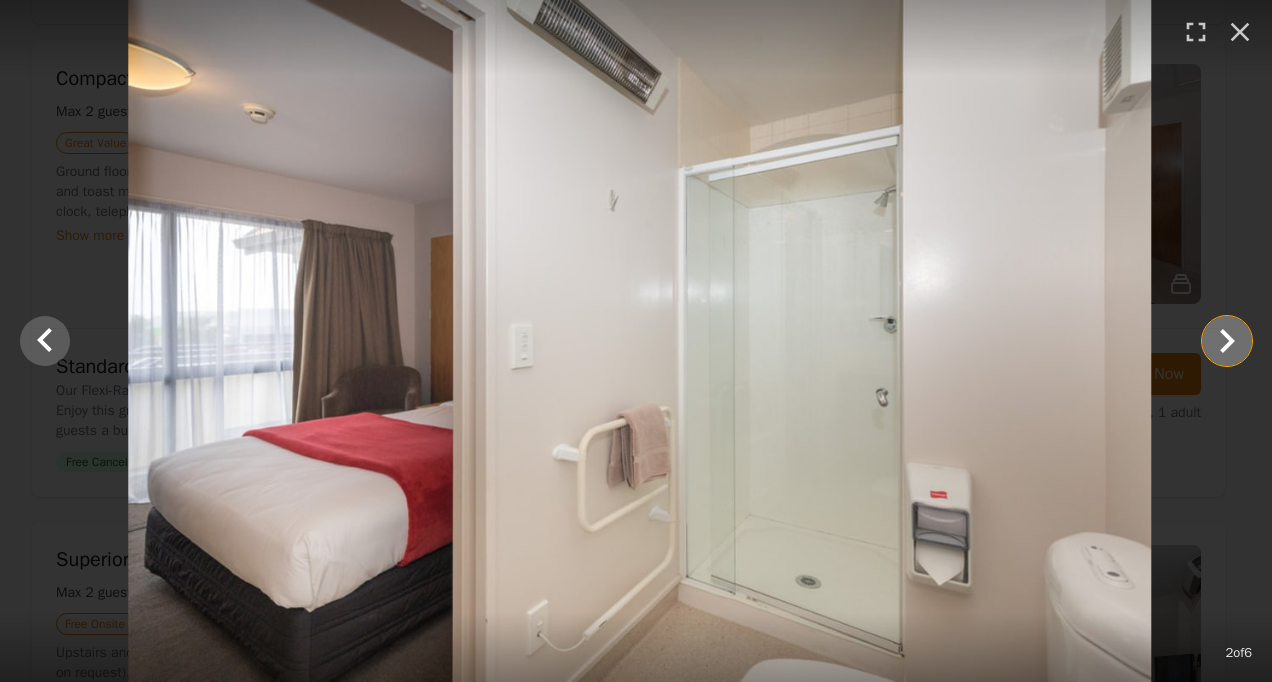 click 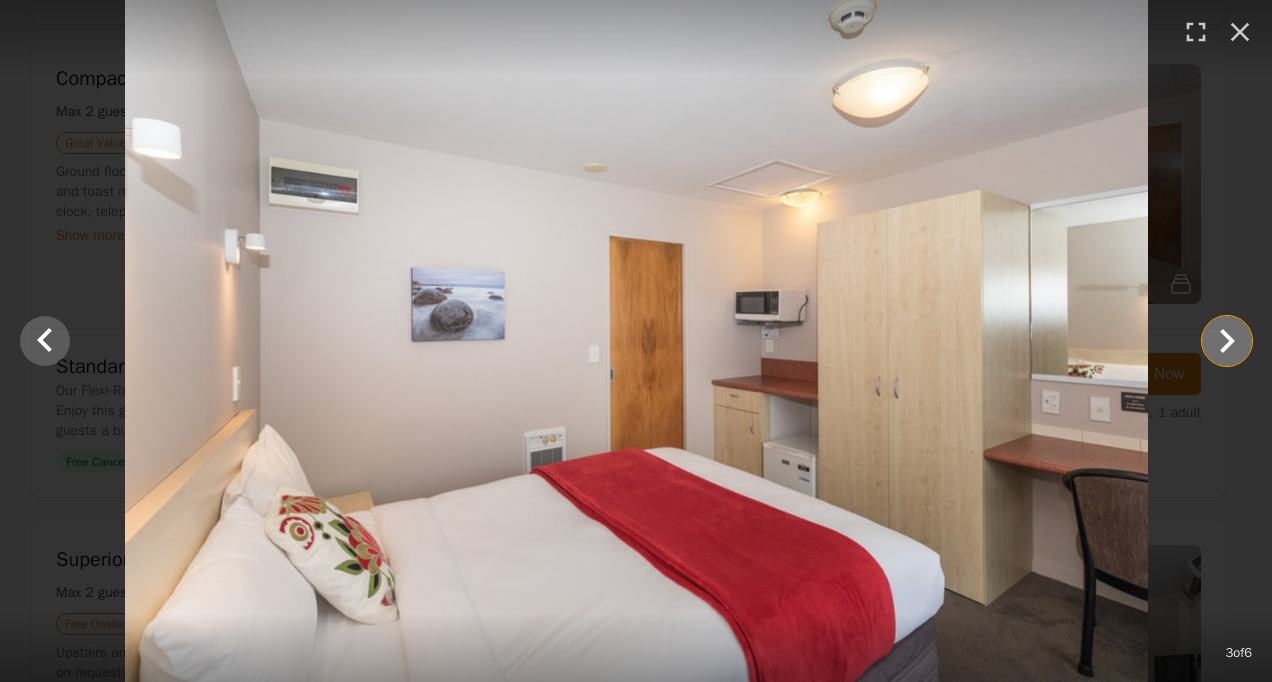 click 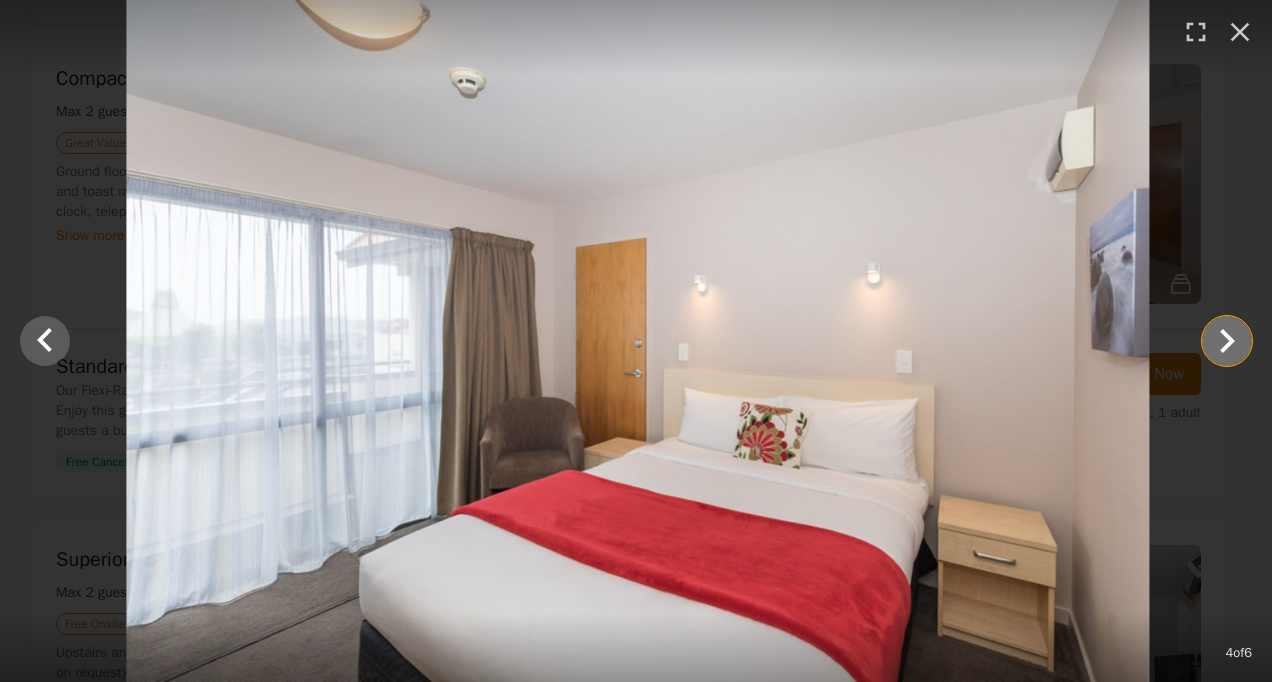 click 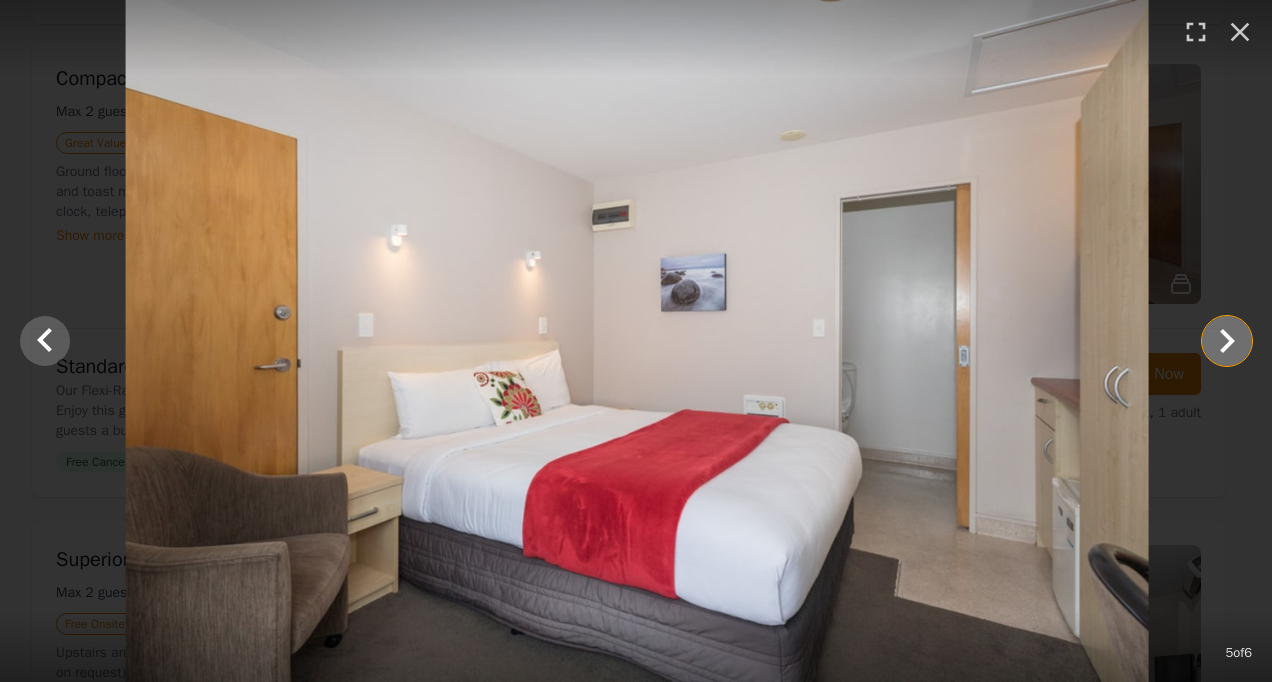 click 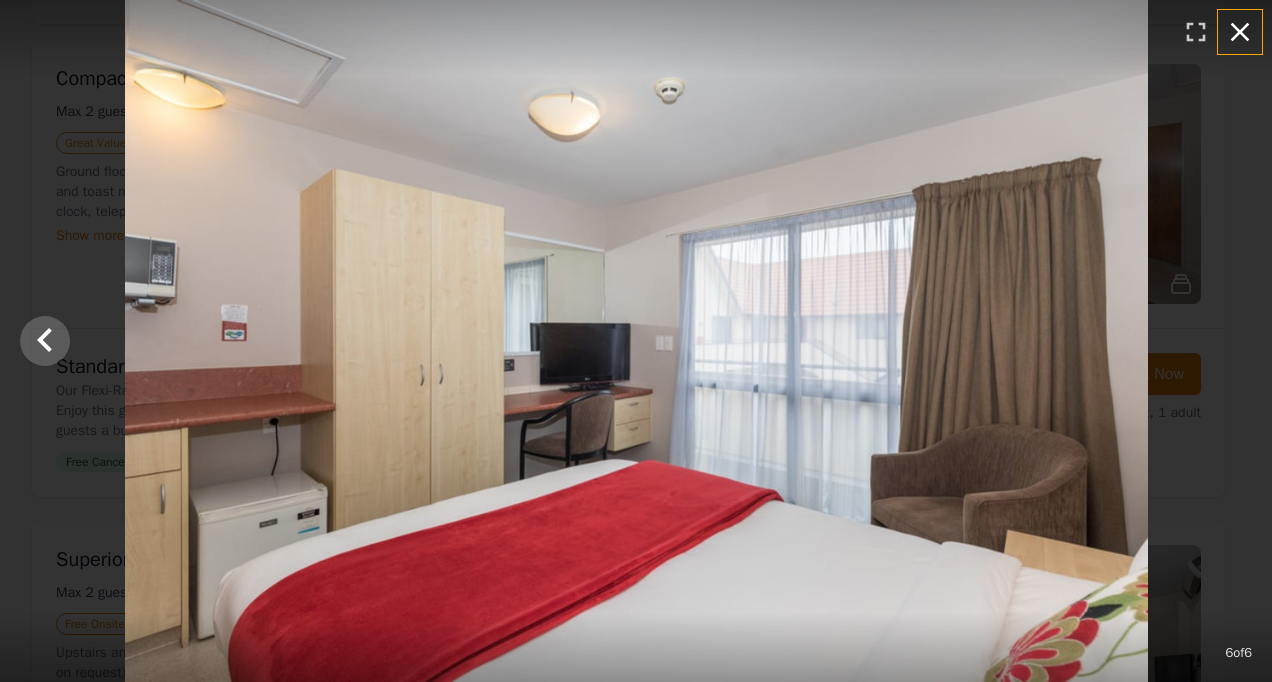 click 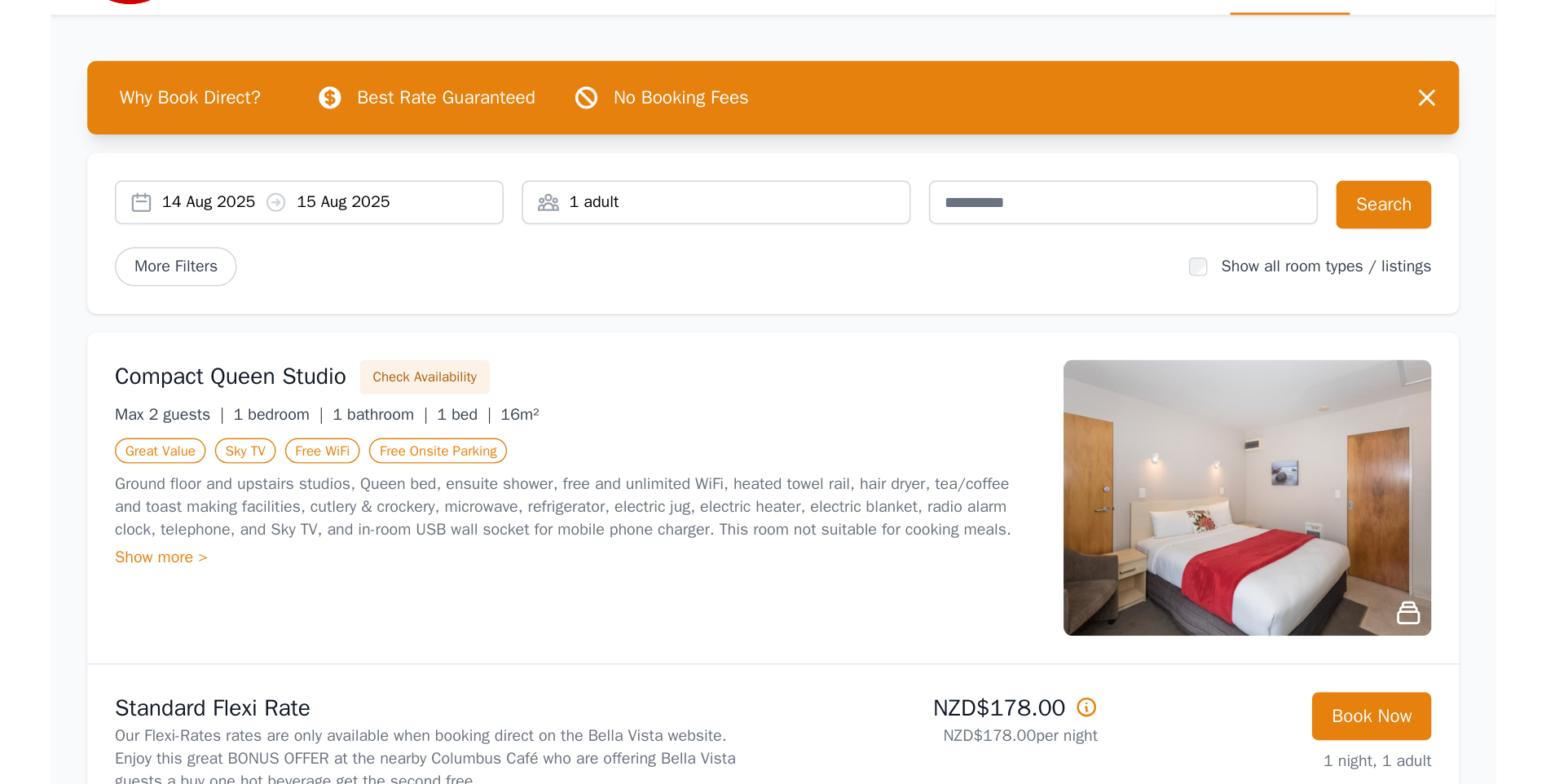 scroll, scrollTop: 0, scrollLeft: 0, axis: both 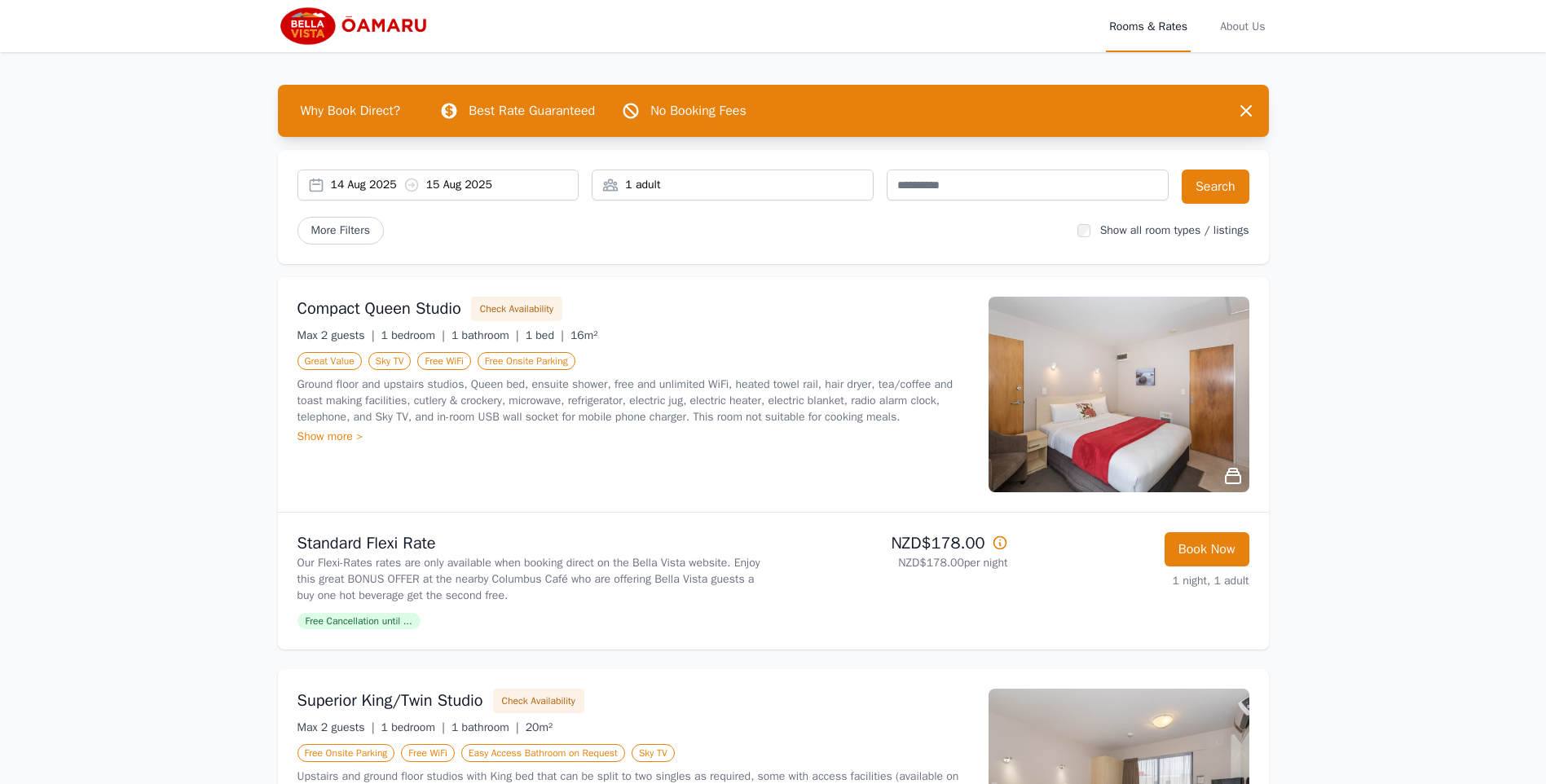 click on "Free Cancellation until ..." at bounding box center [359, 621] 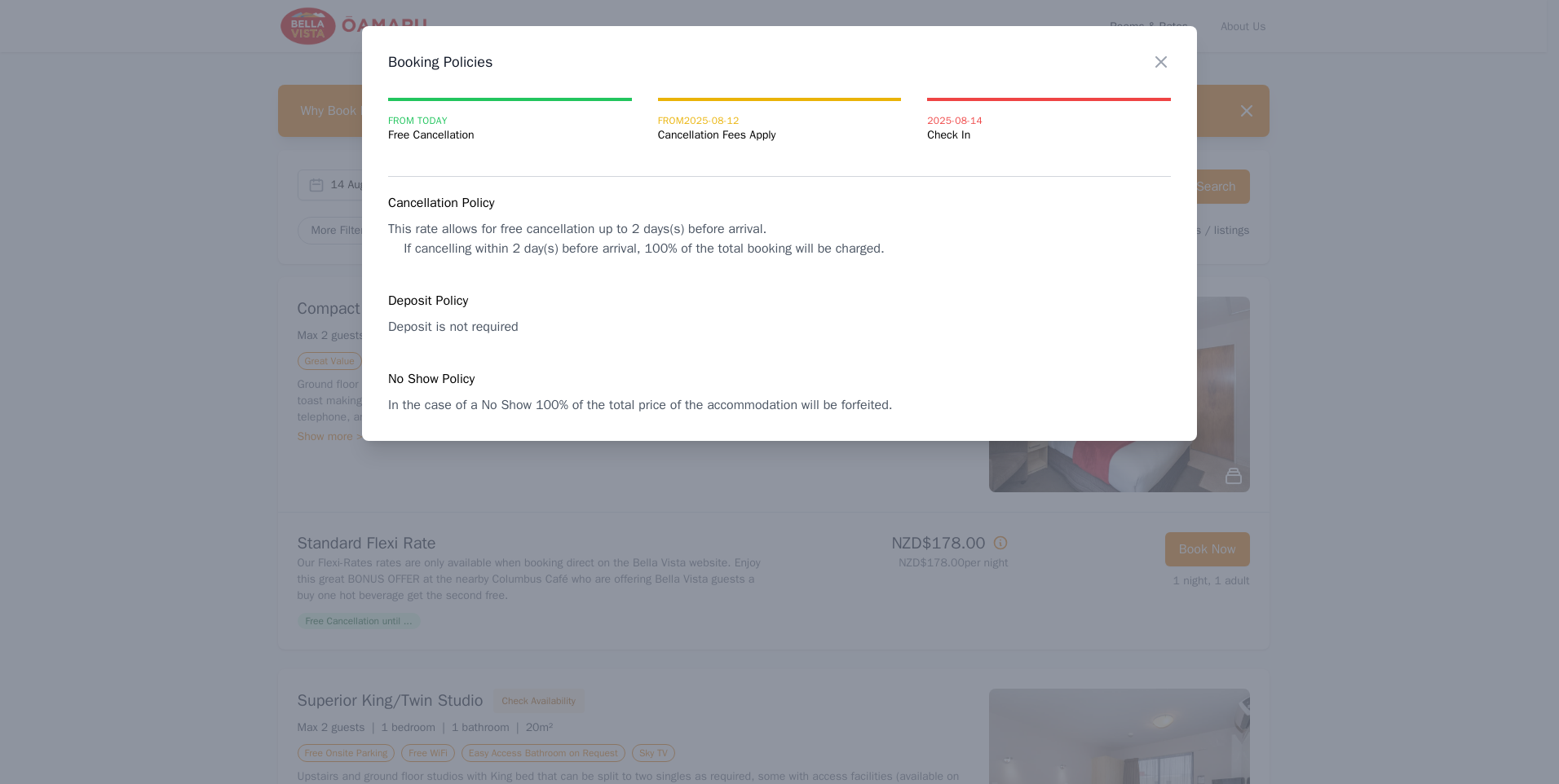 click on "Close" at bounding box center (1174, 51) 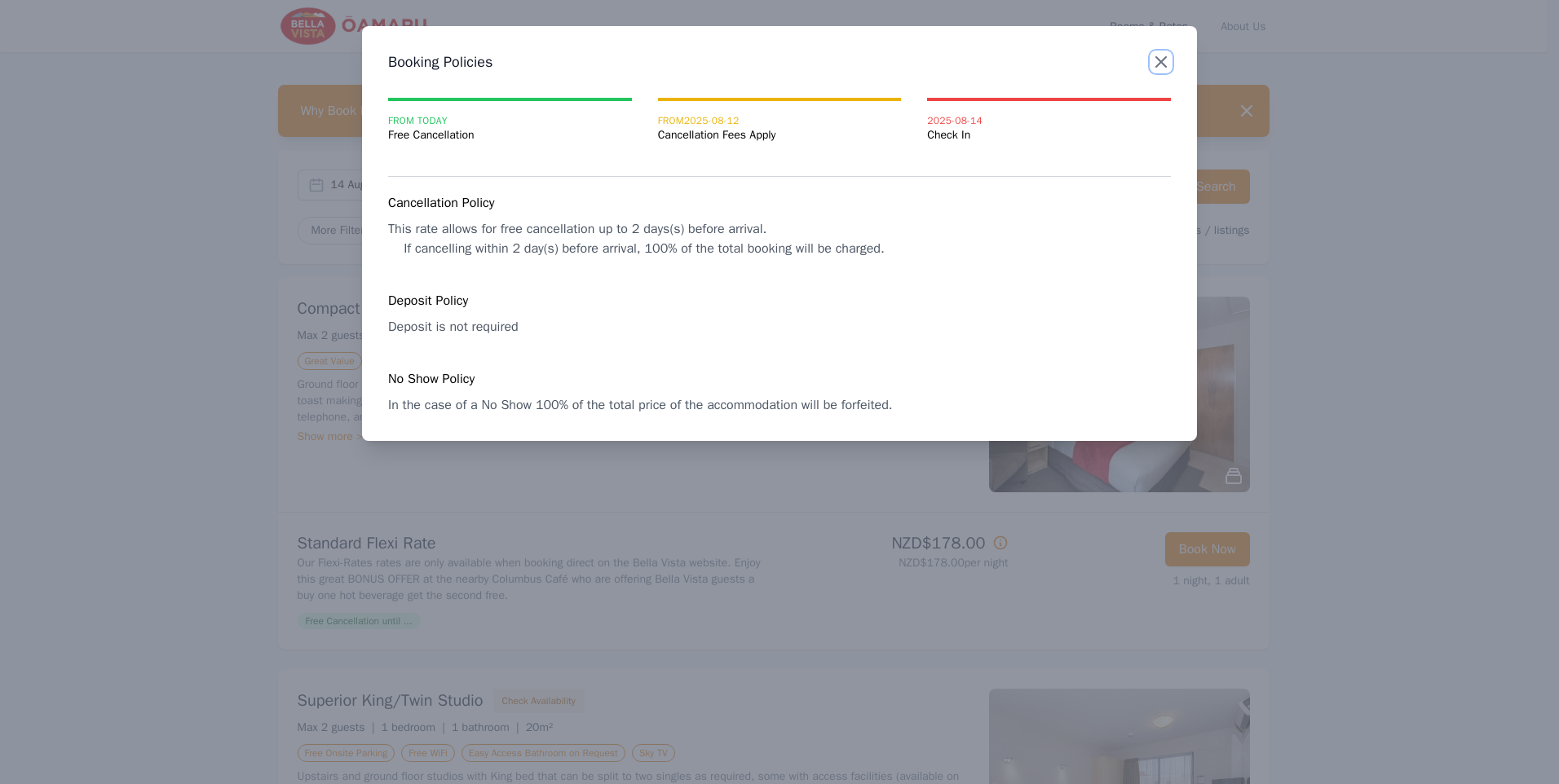 click 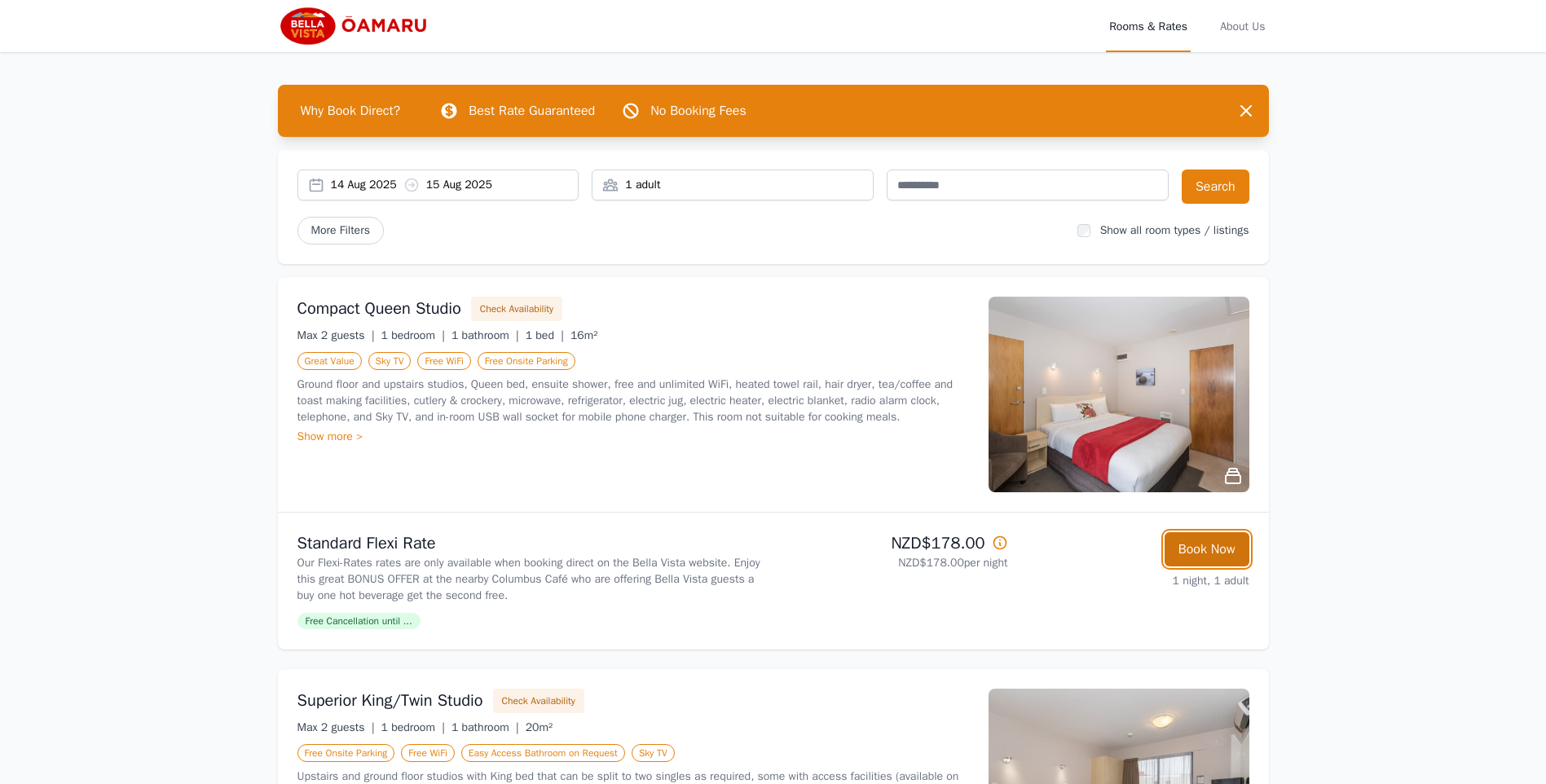click on "Book Now" at bounding box center [1207, 549] 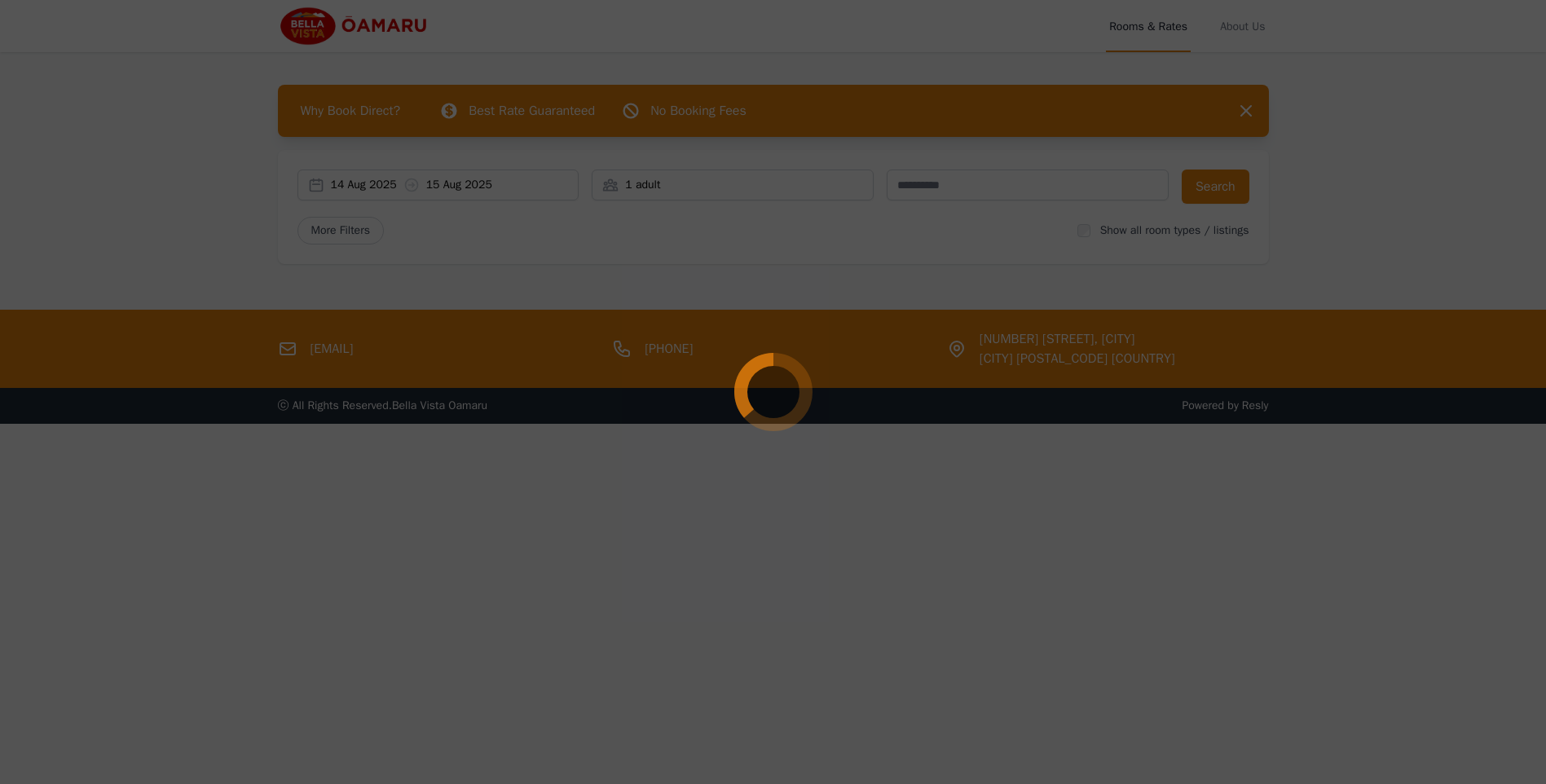 select on "**" 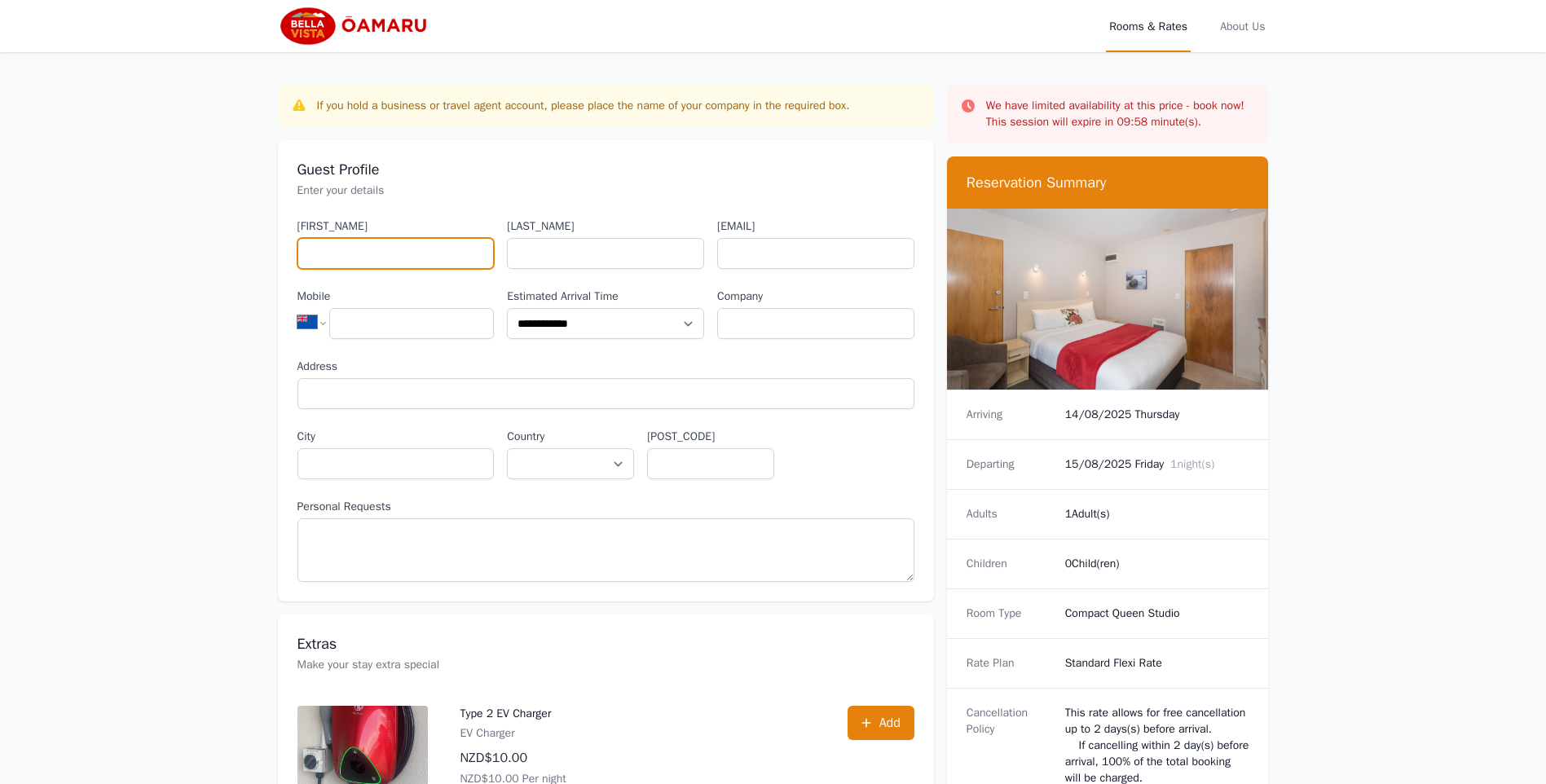 click on "[FIRST_NAME]" at bounding box center (396, 253) 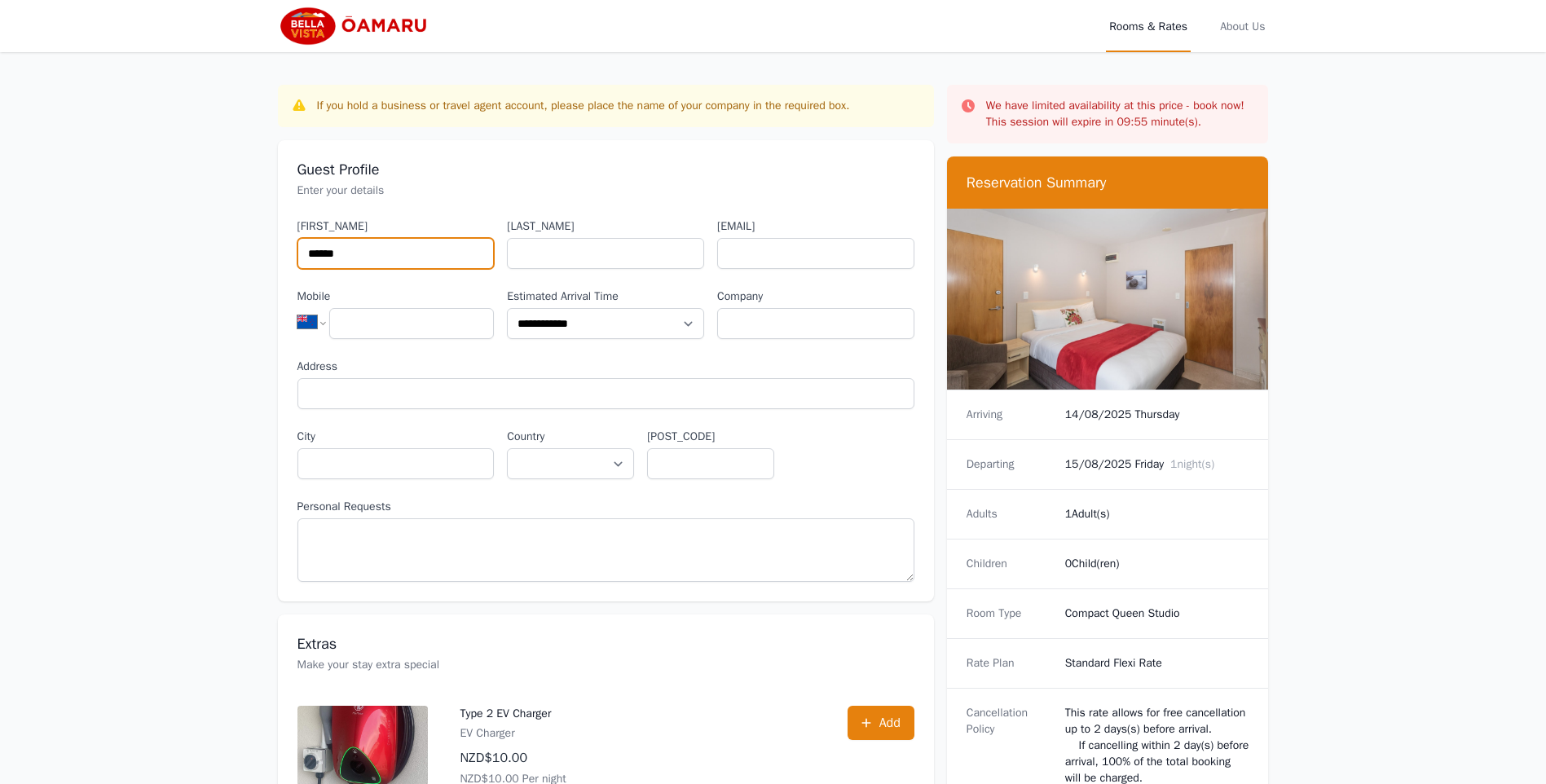 type on "*****" 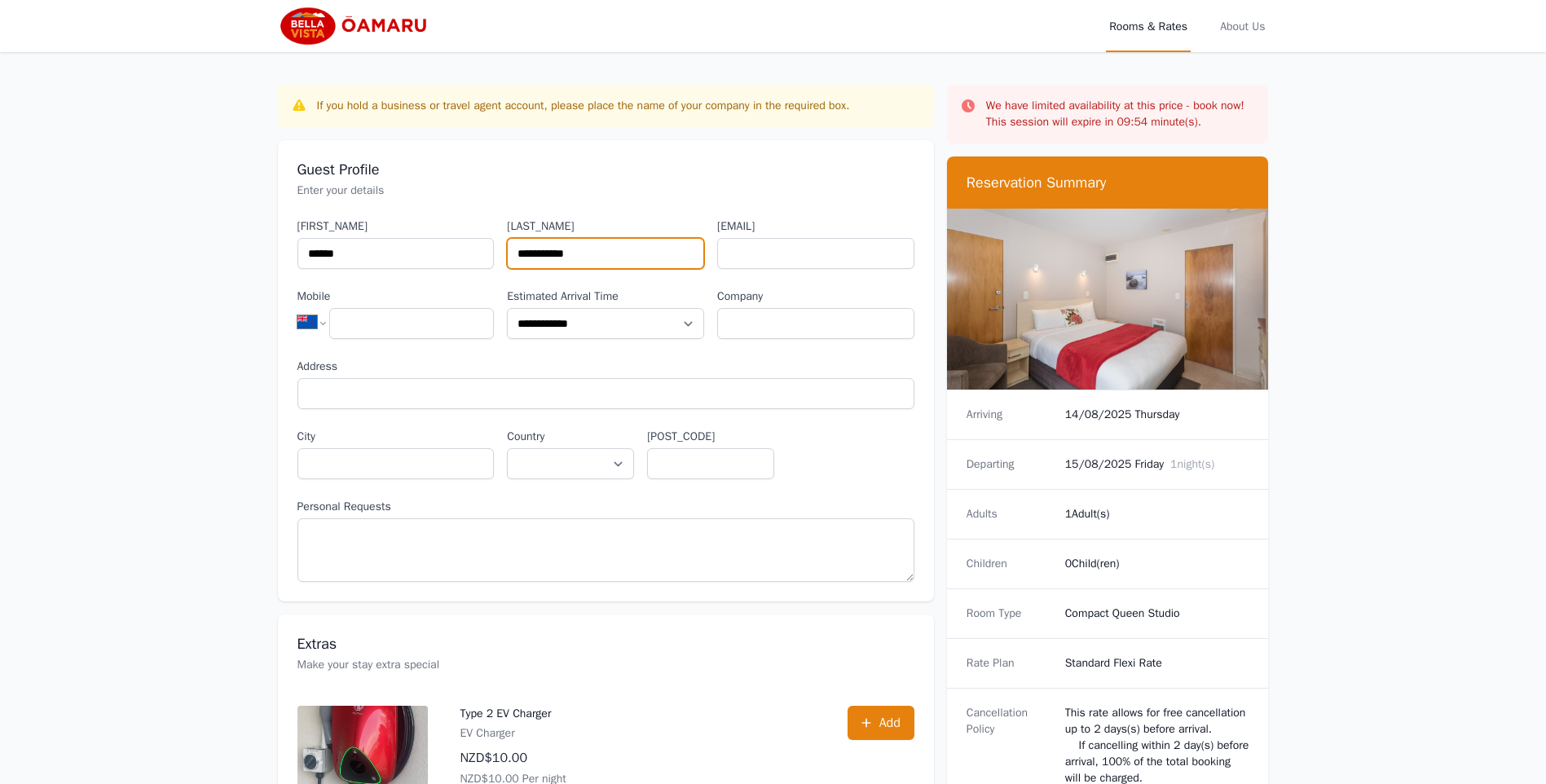 type on "**********" 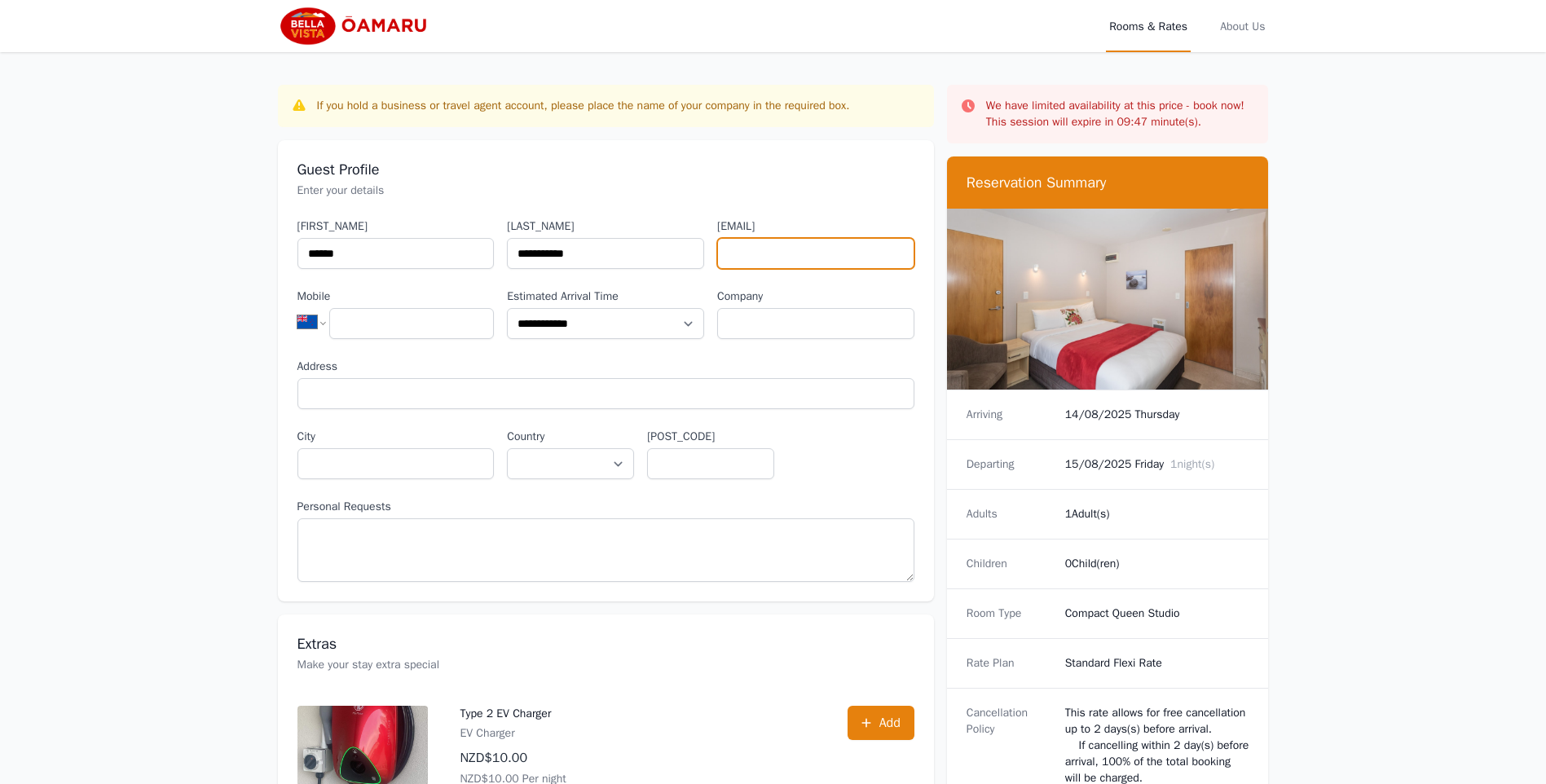 click on "[EMAIL]" at bounding box center (816, 253) 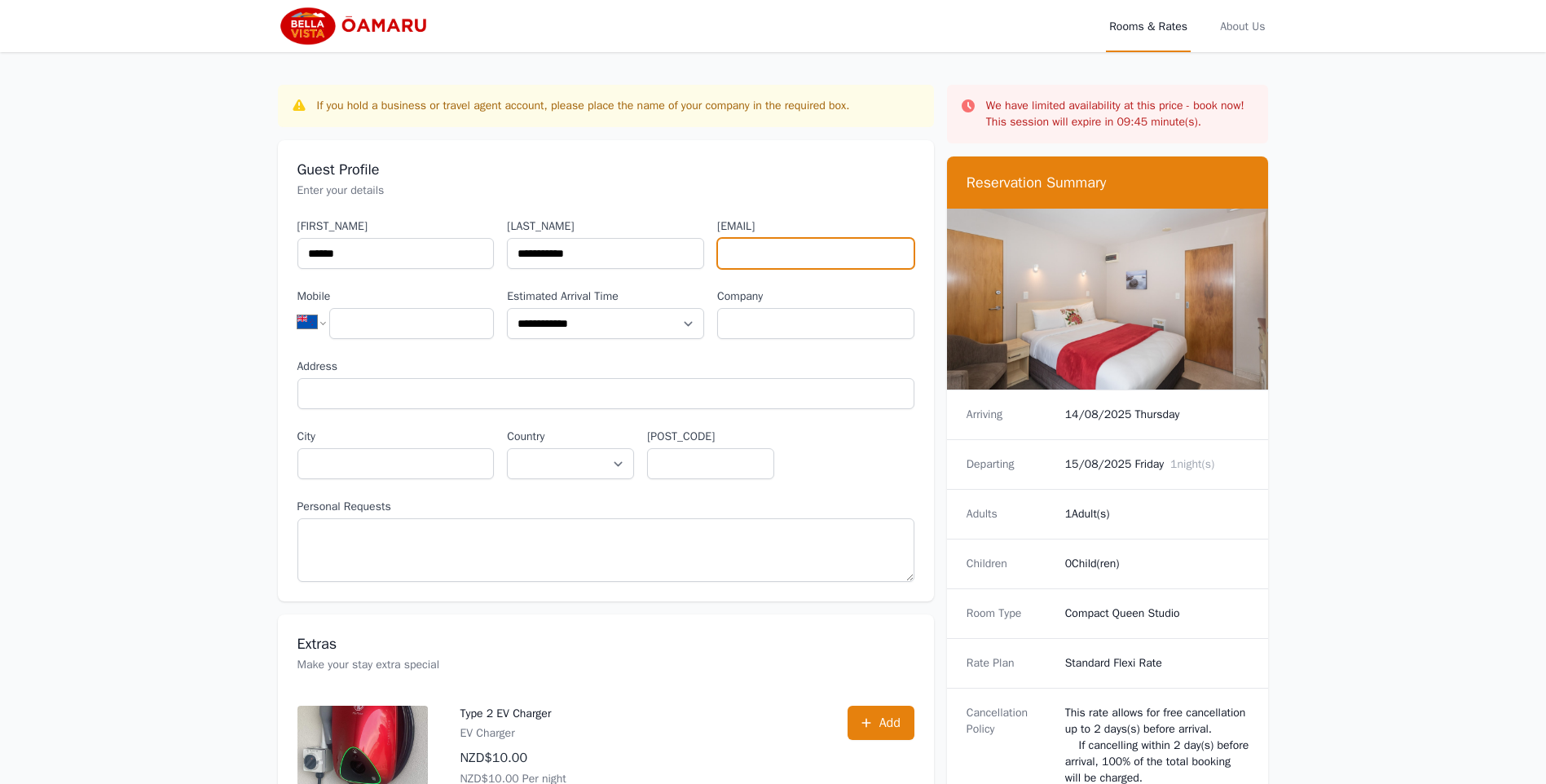 paste on "**********" 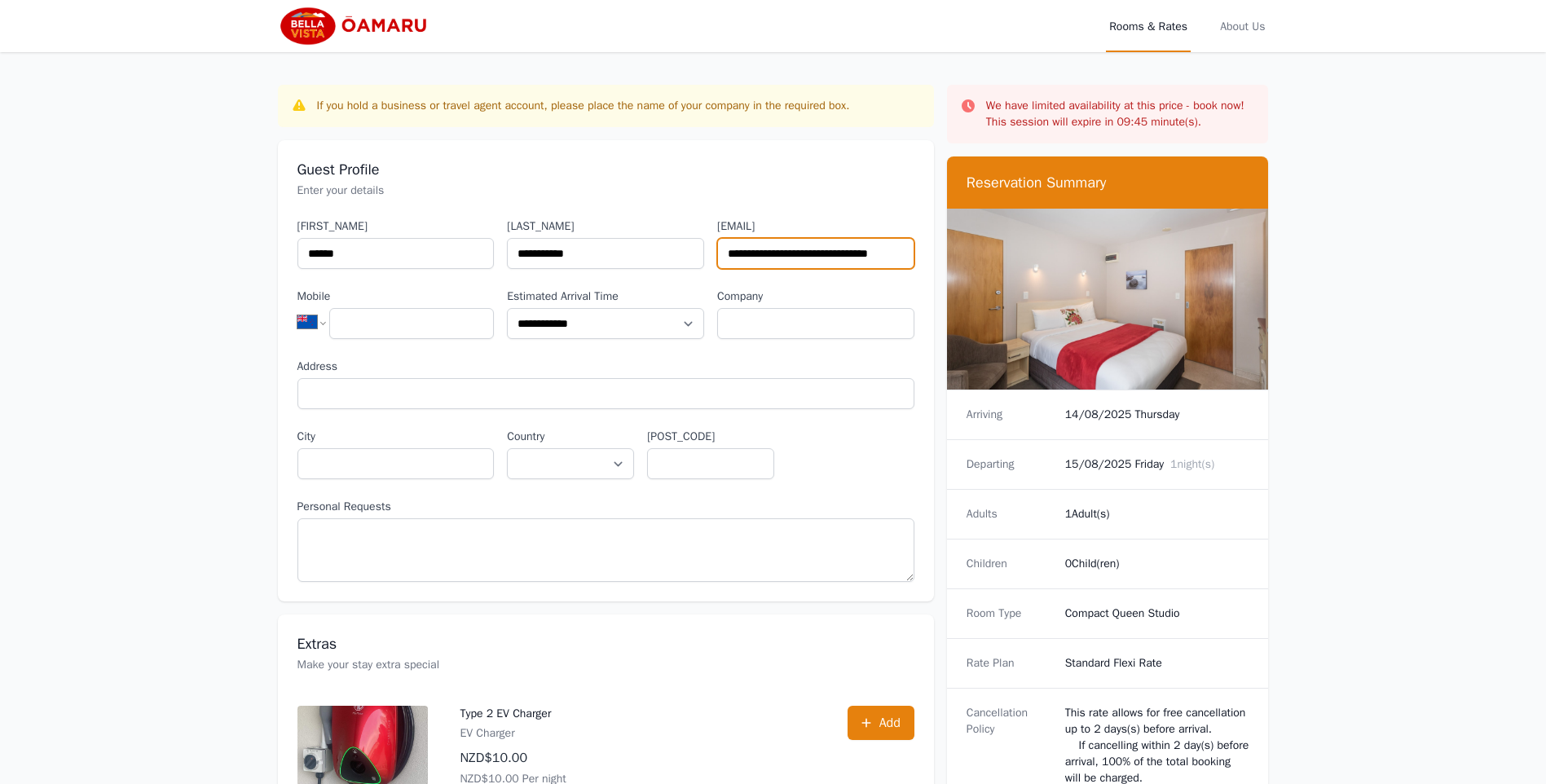 scroll, scrollTop: 0, scrollLeft: 6, axis: horizontal 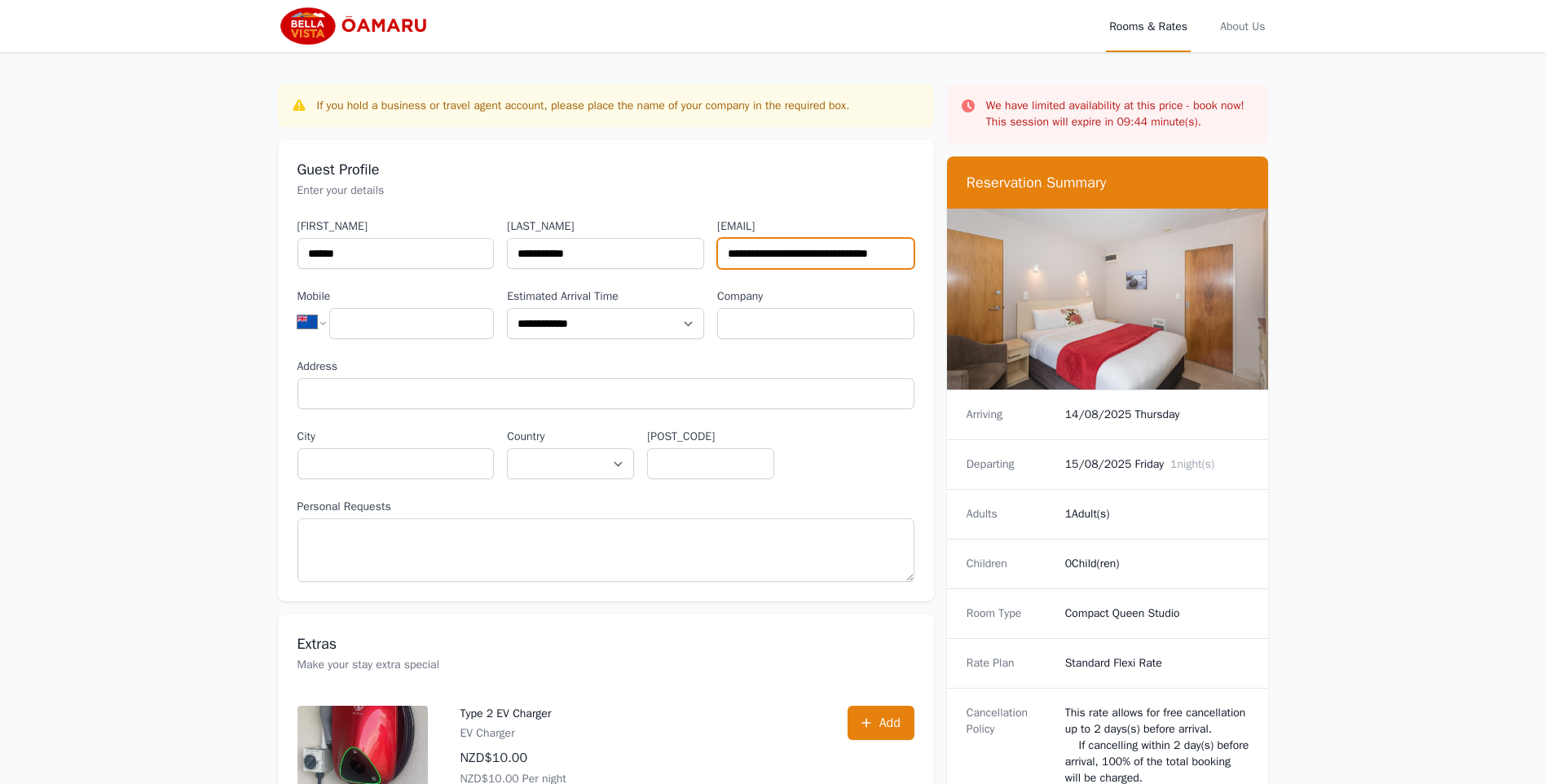 type on "**********" 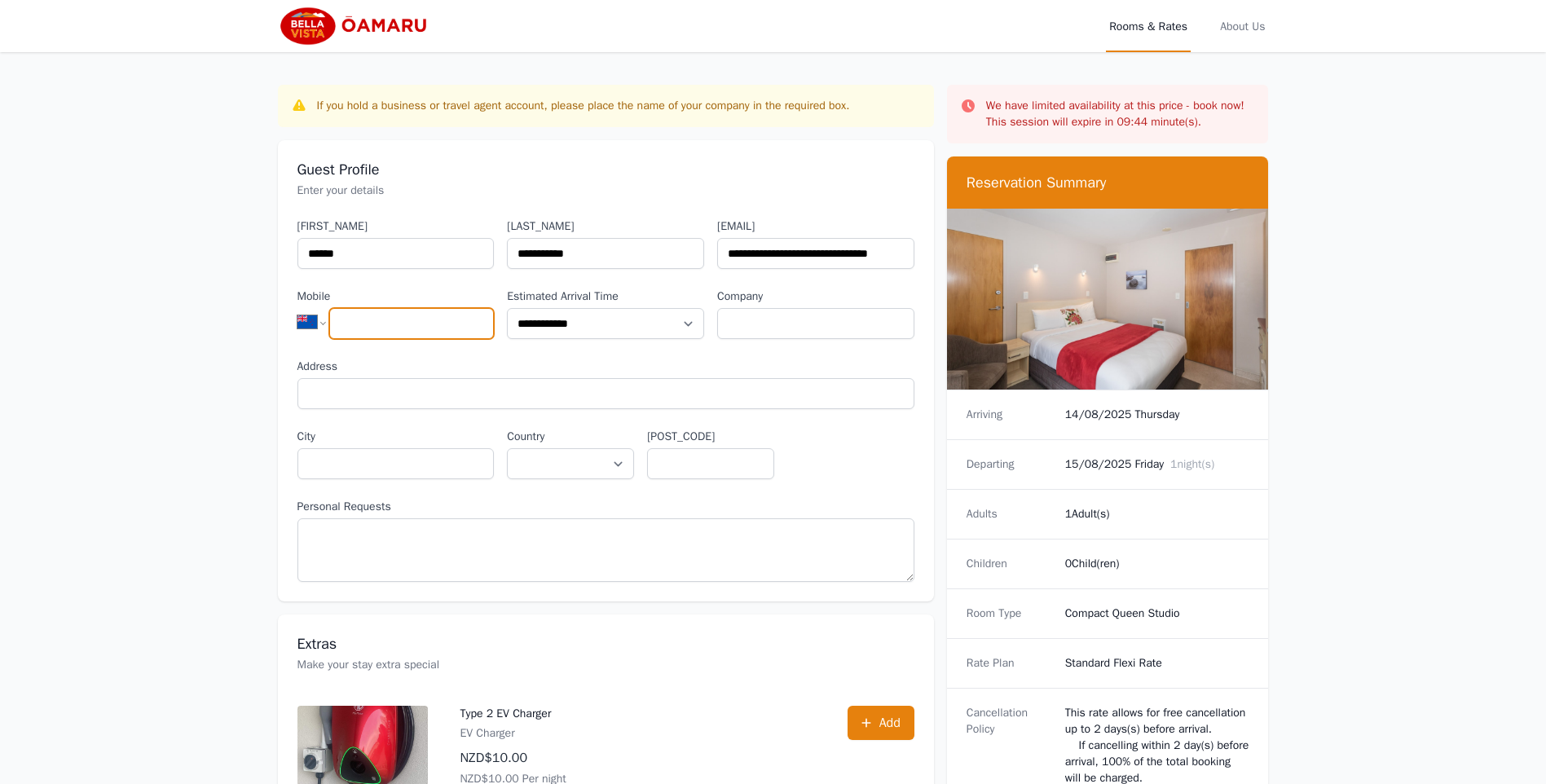 drag, startPoint x: 401, startPoint y: 328, endPoint x: 415, endPoint y: 324, distance: 14.56022 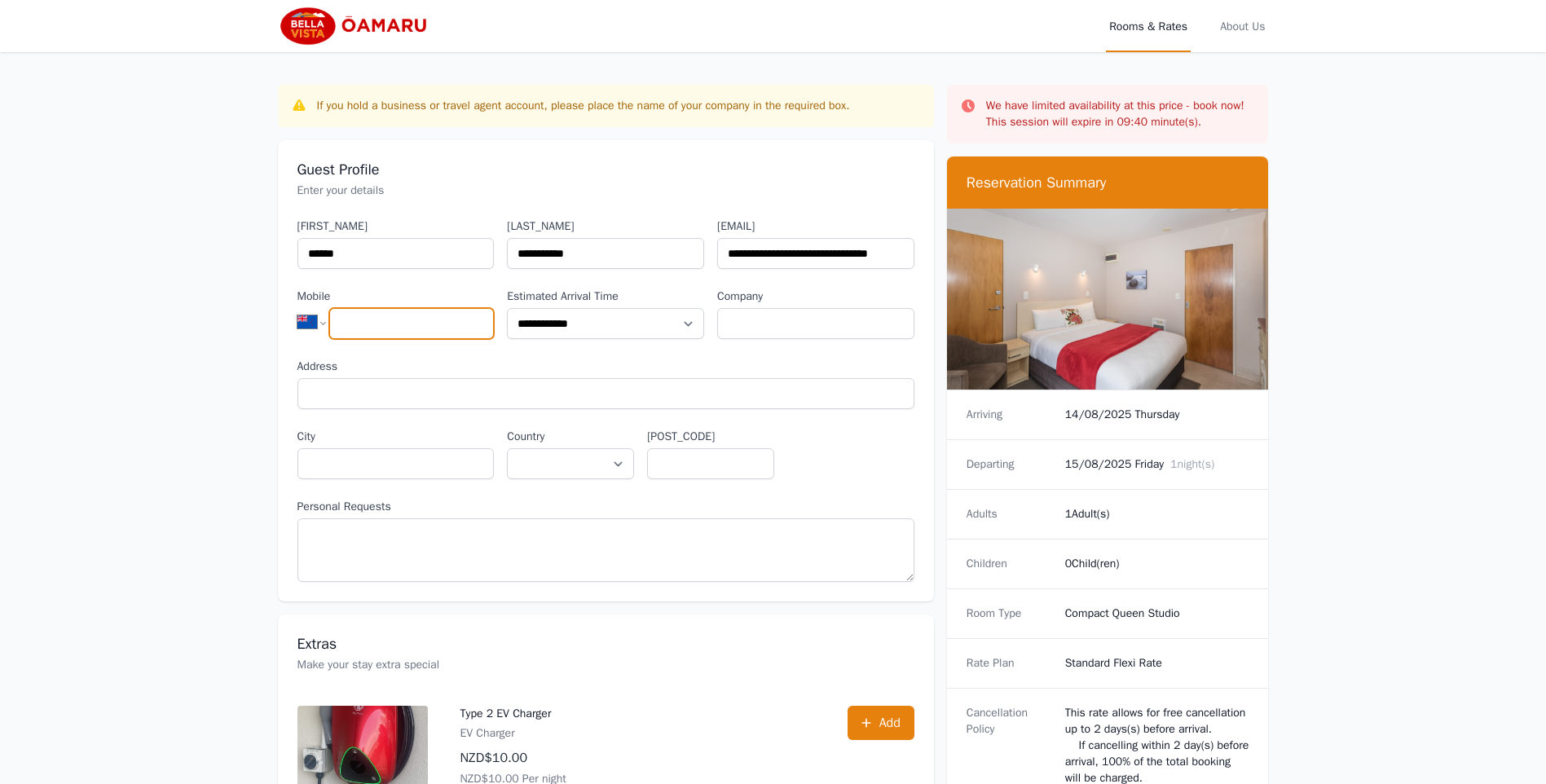 click on "Mobile" at bounding box center [412, 324] 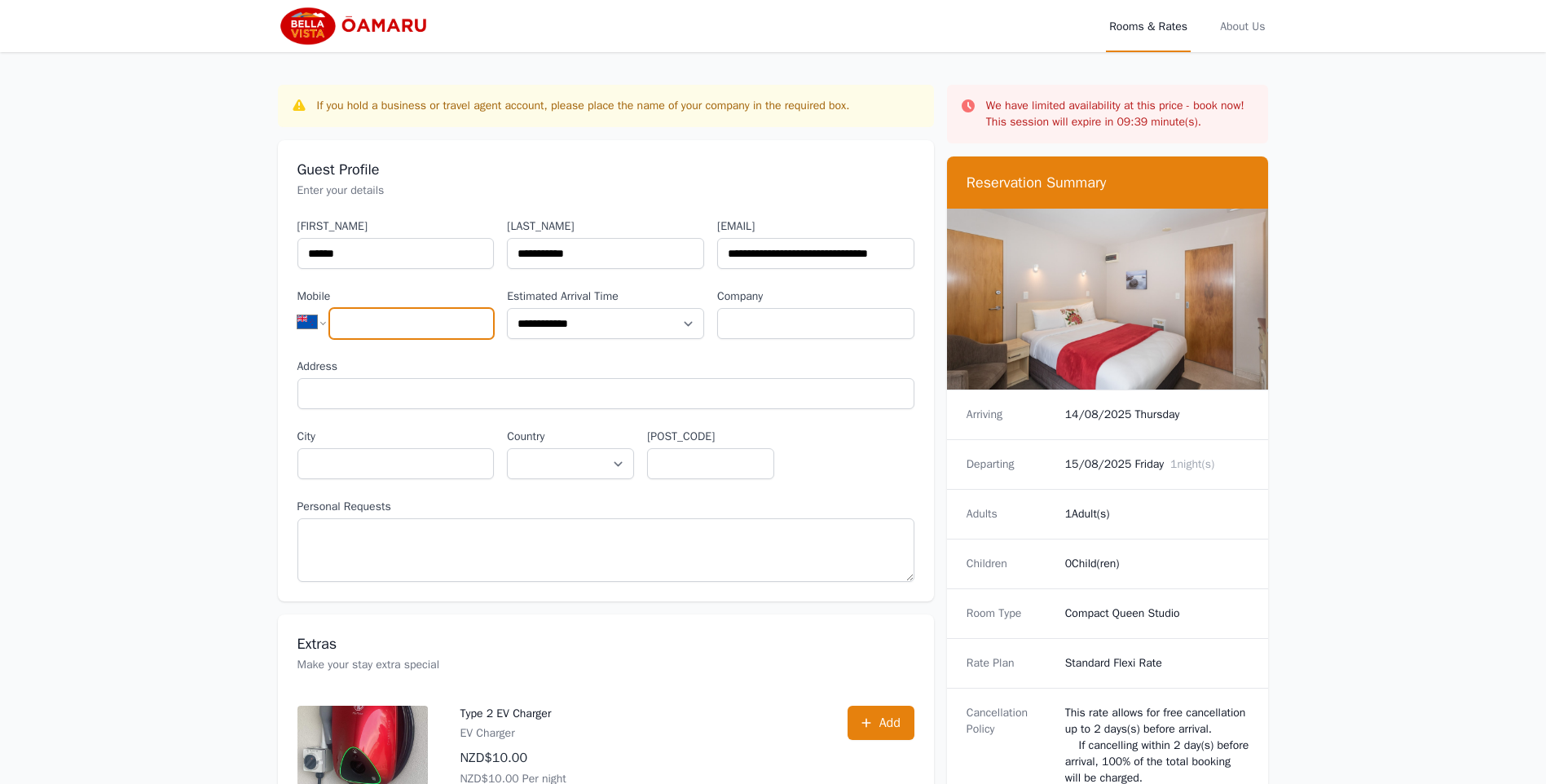 paste on "**********" 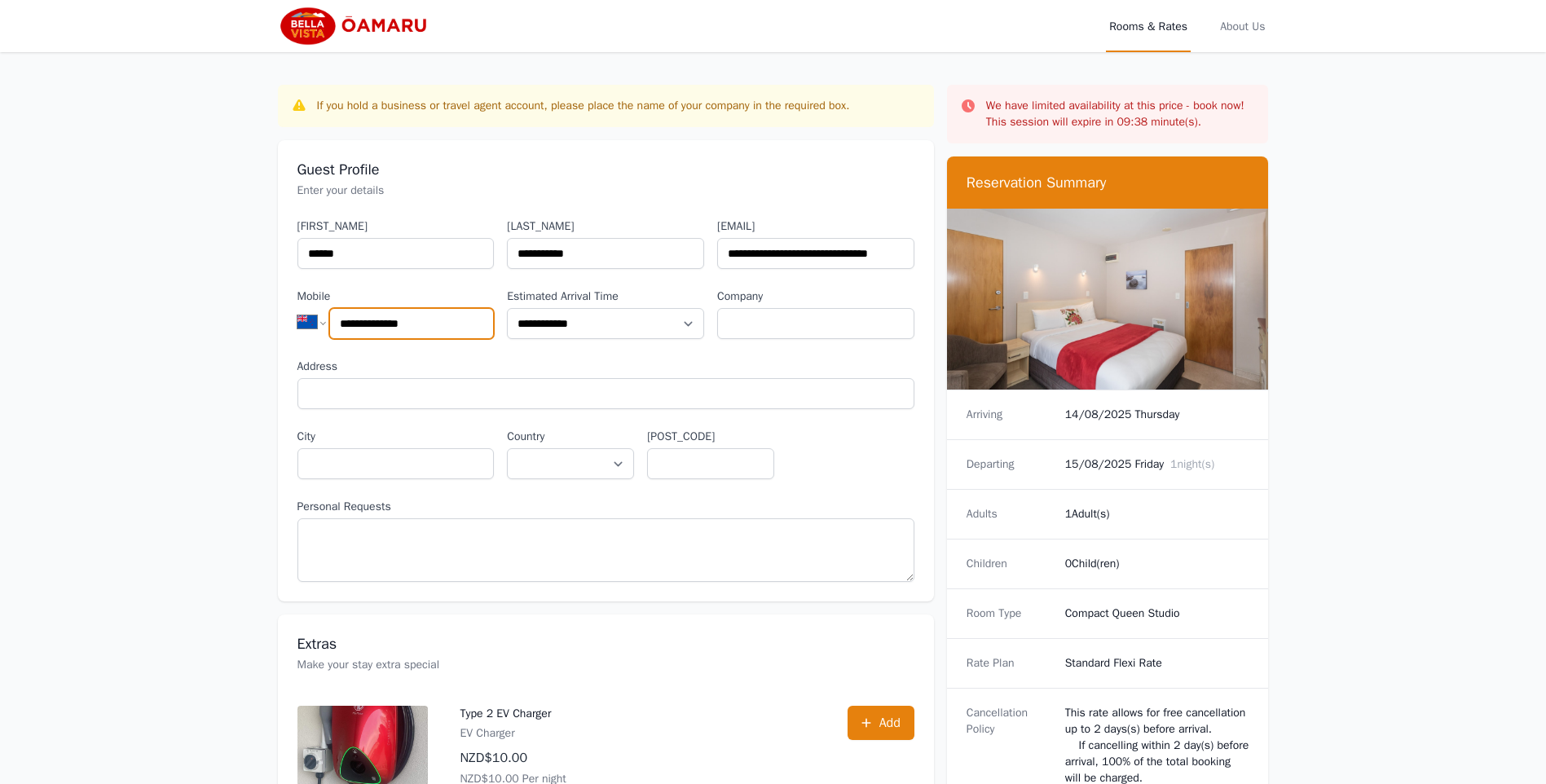 type on "**********" 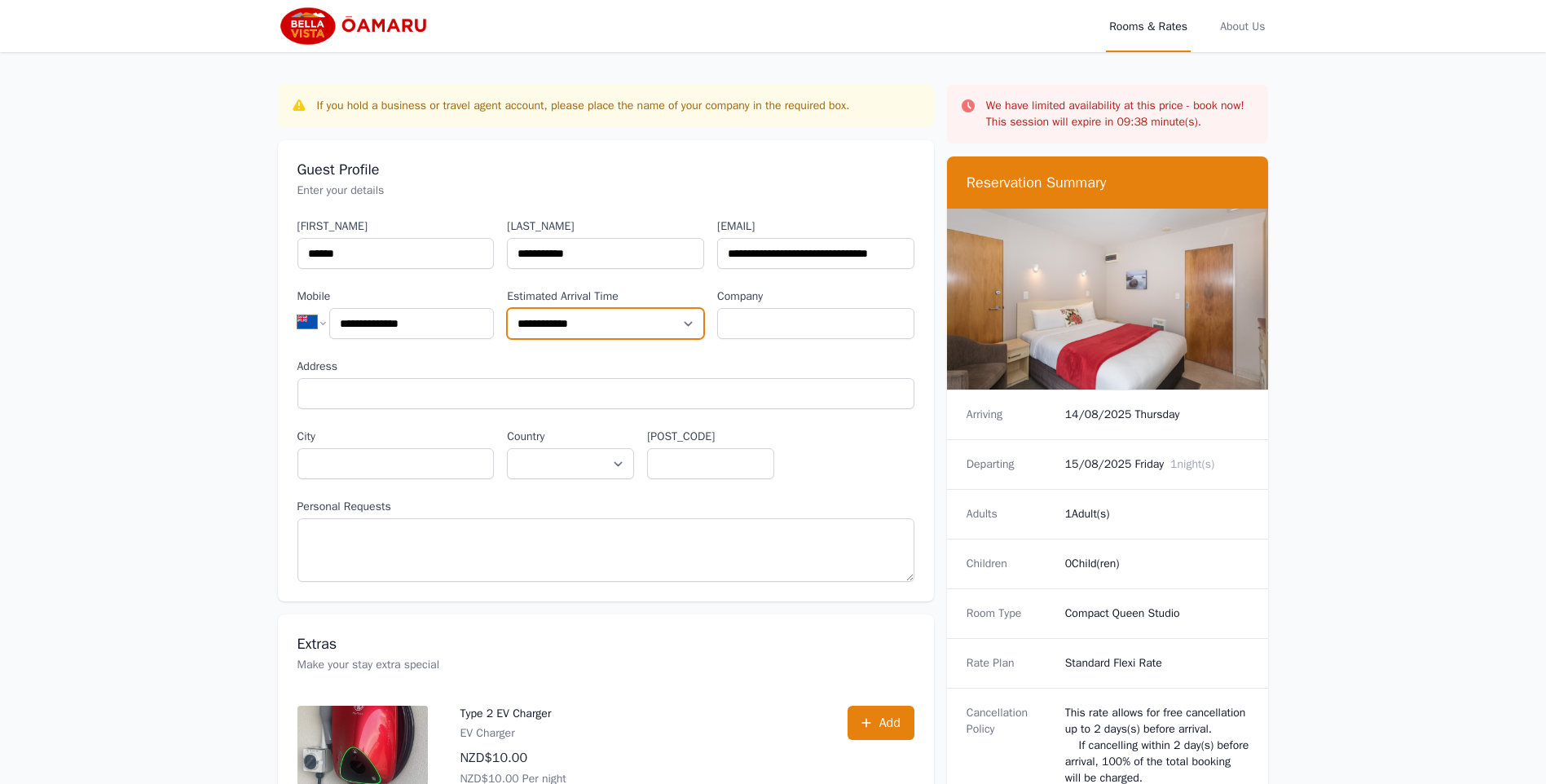 click on "**********" at bounding box center [606, 324] 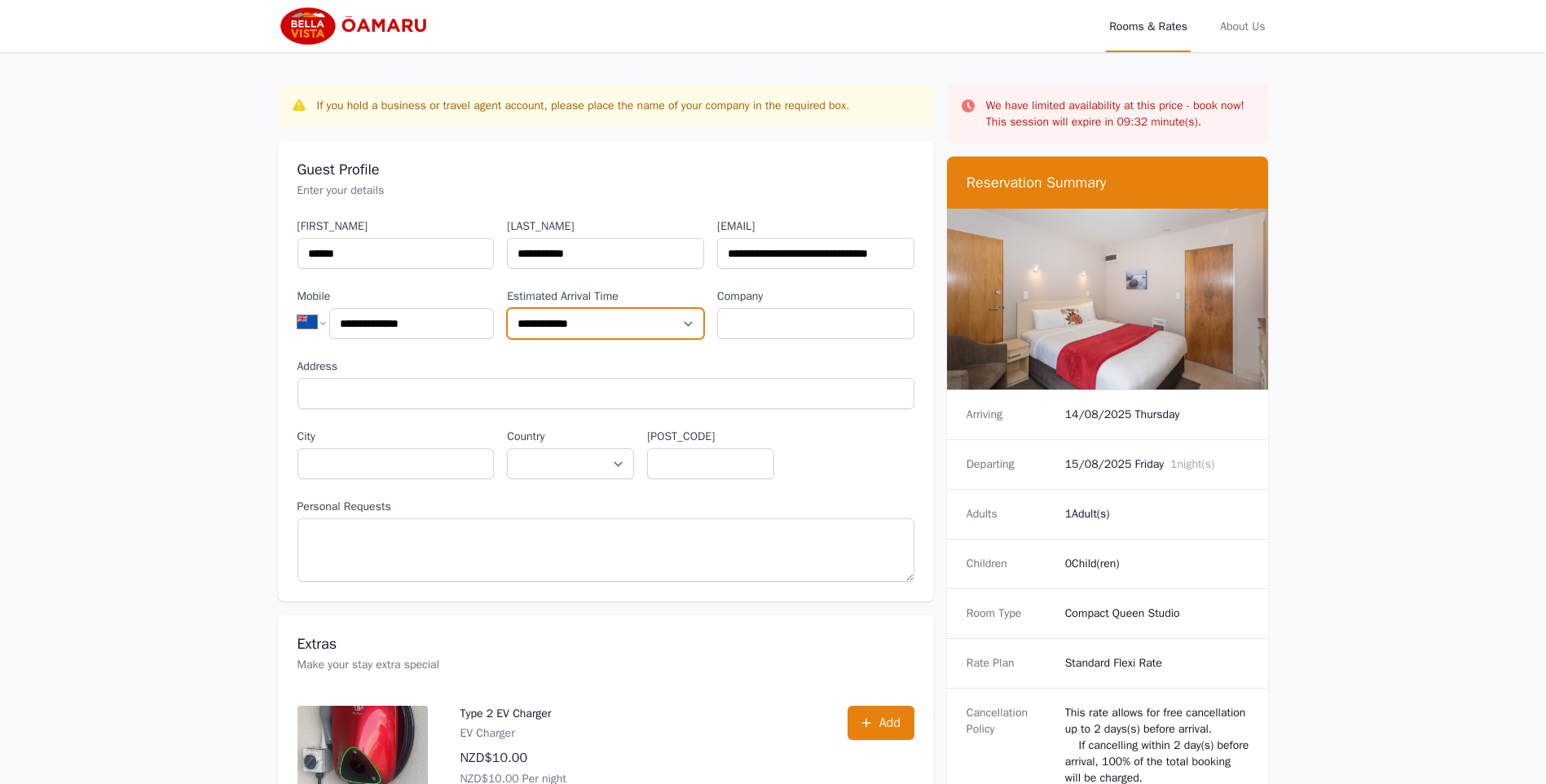 select on "**********" 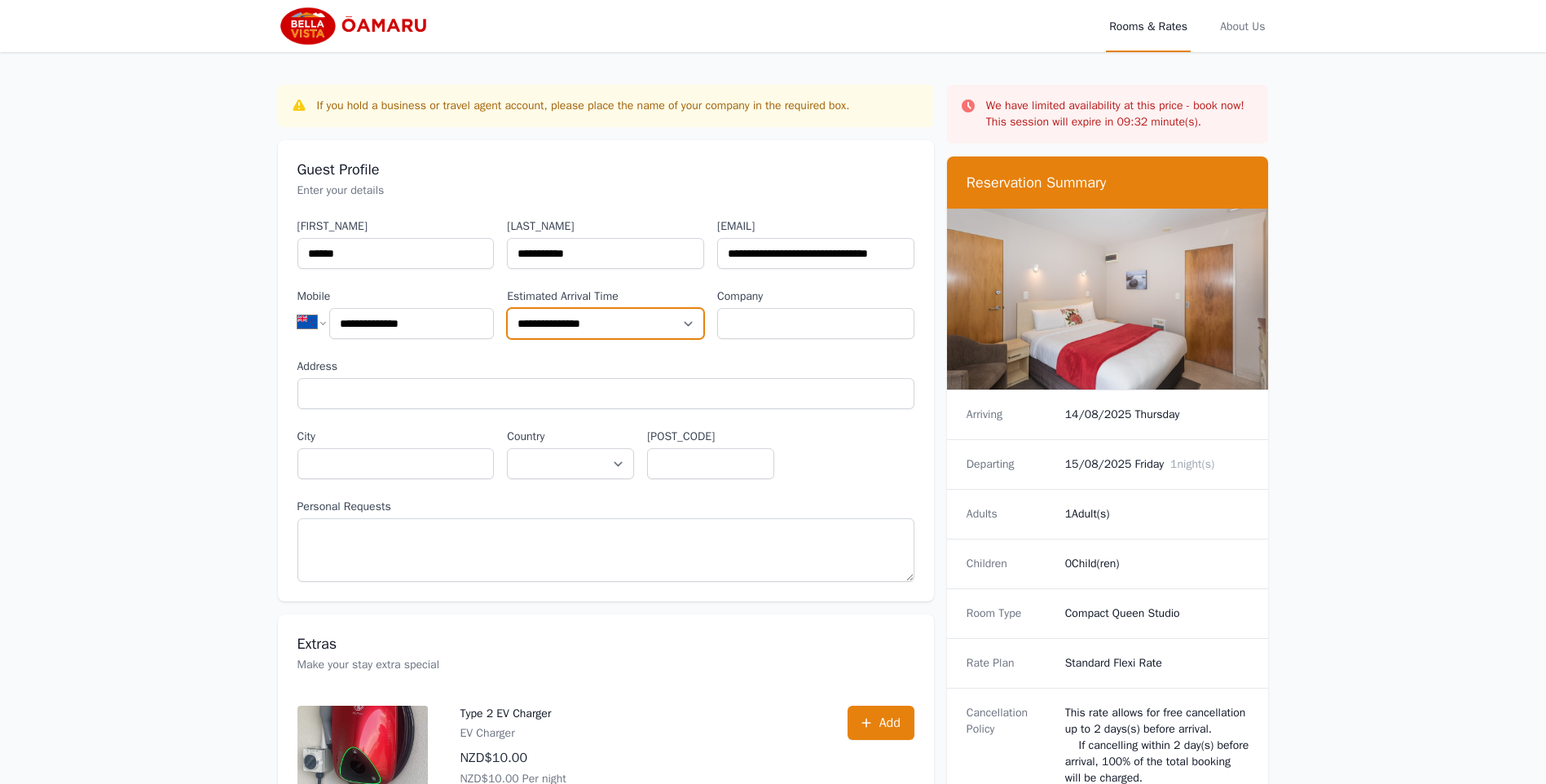 click on "**********" at bounding box center [606, 324] 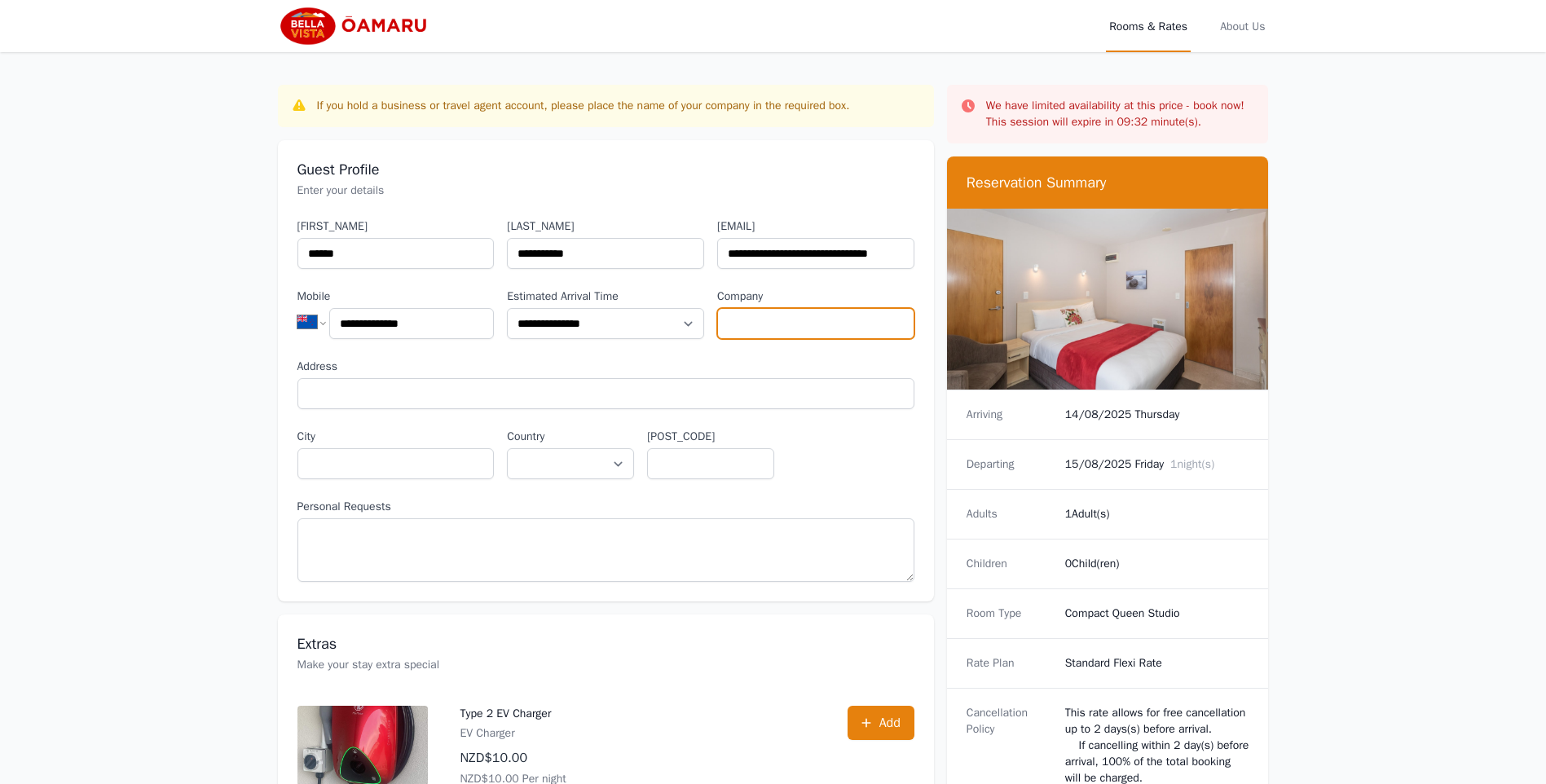 click on "Company" at bounding box center [816, 324] 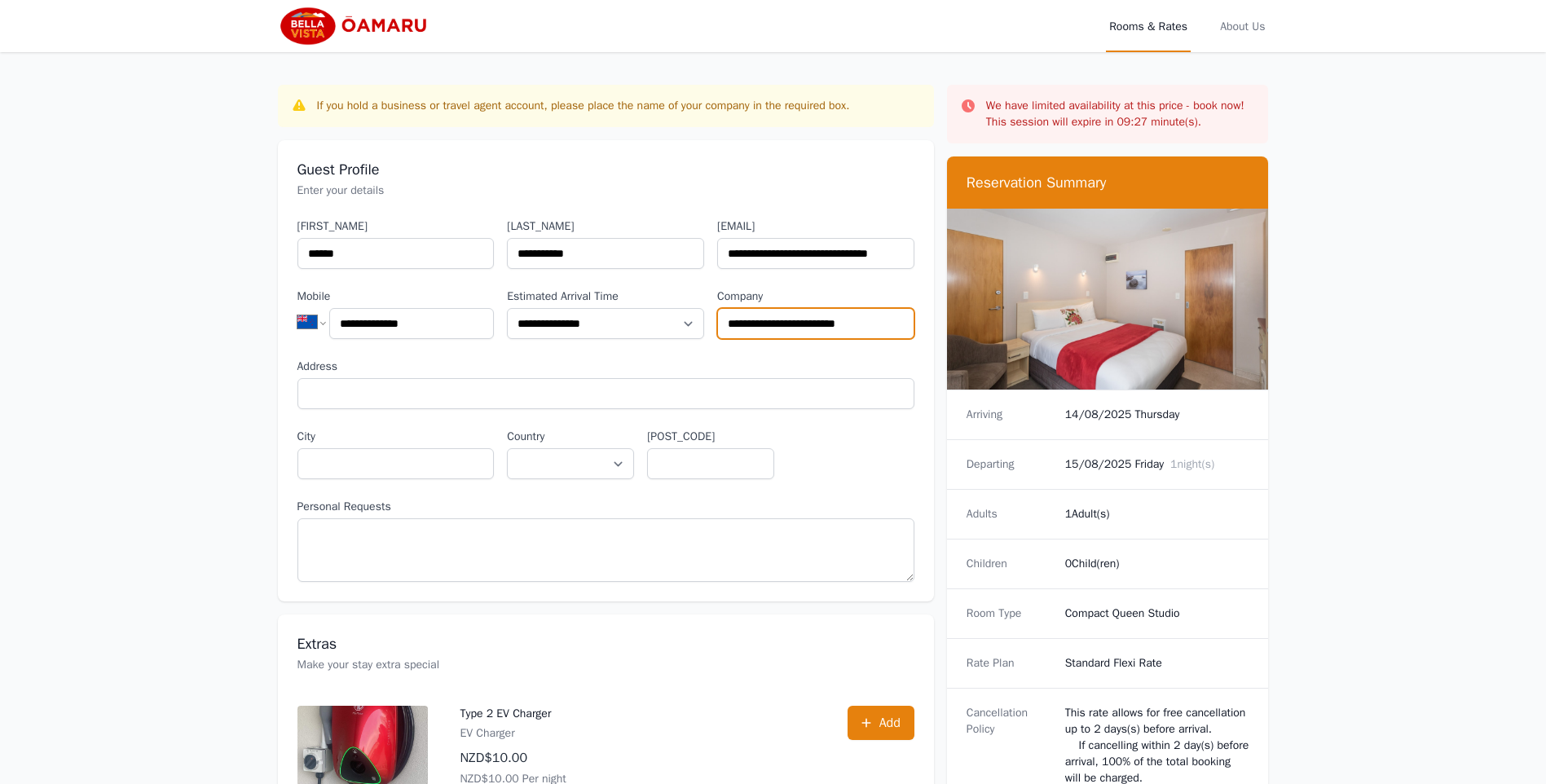 type on "**********" 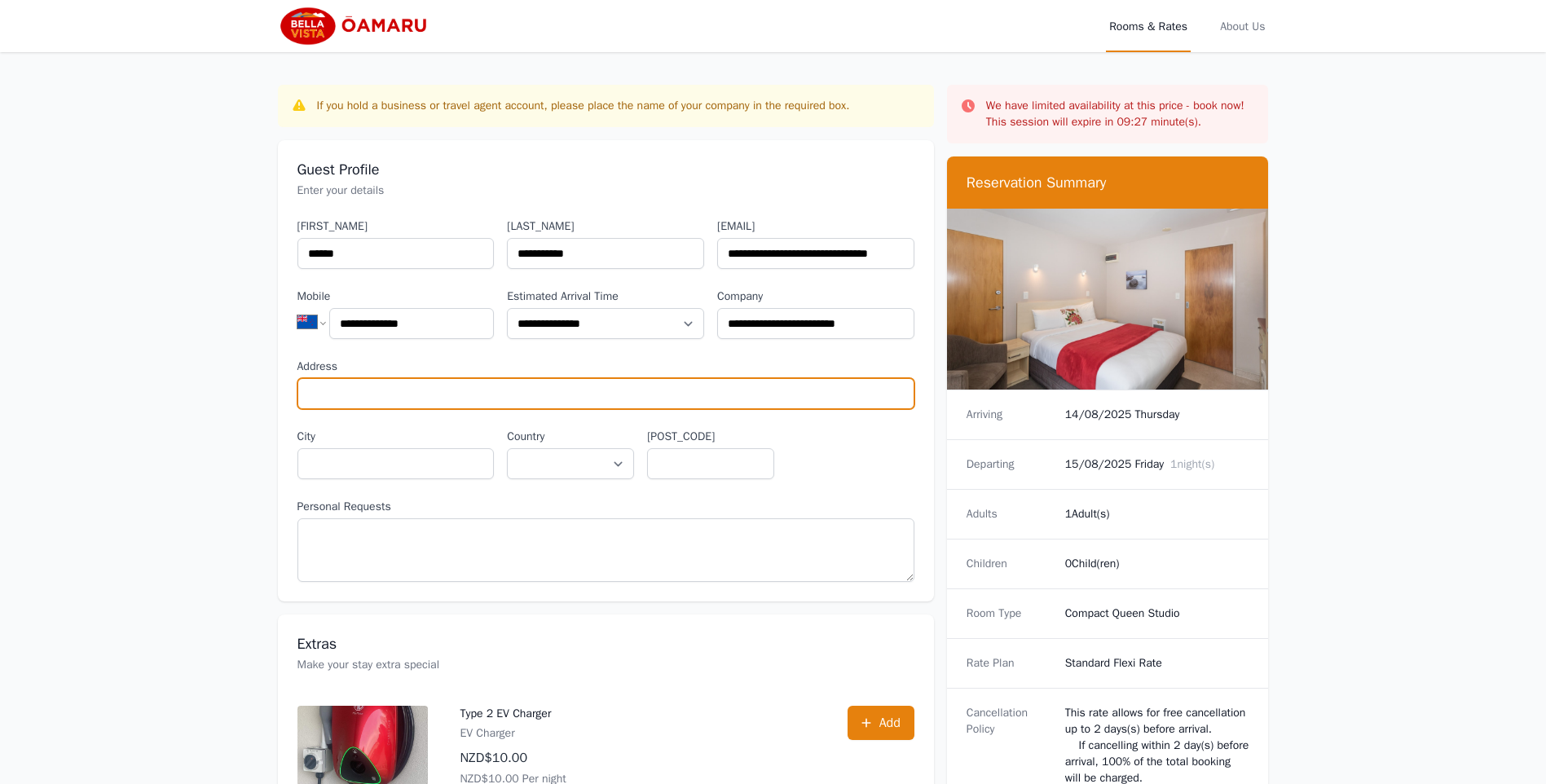 click on "Address" at bounding box center (606, 394) 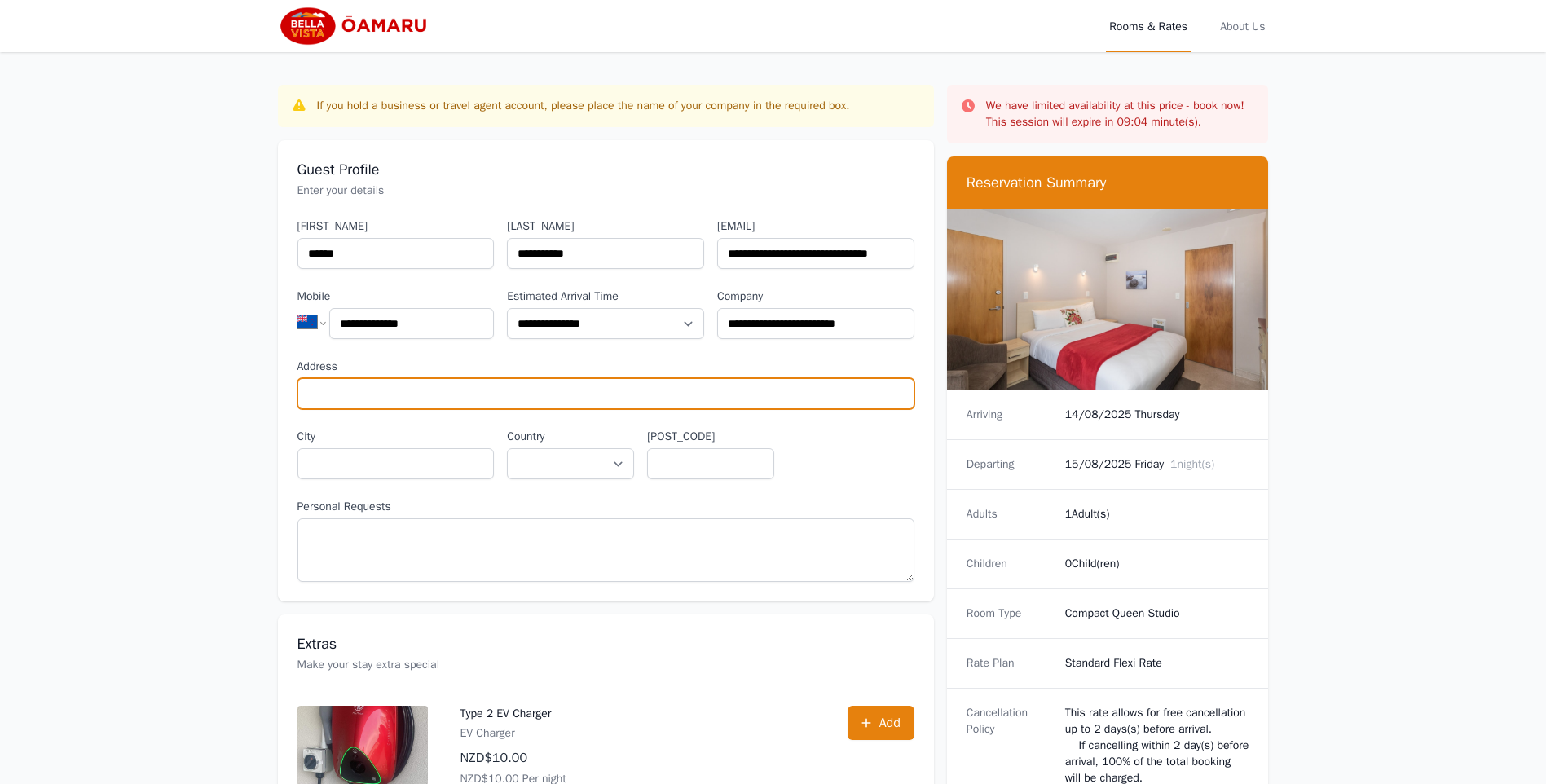 paste on "**********" 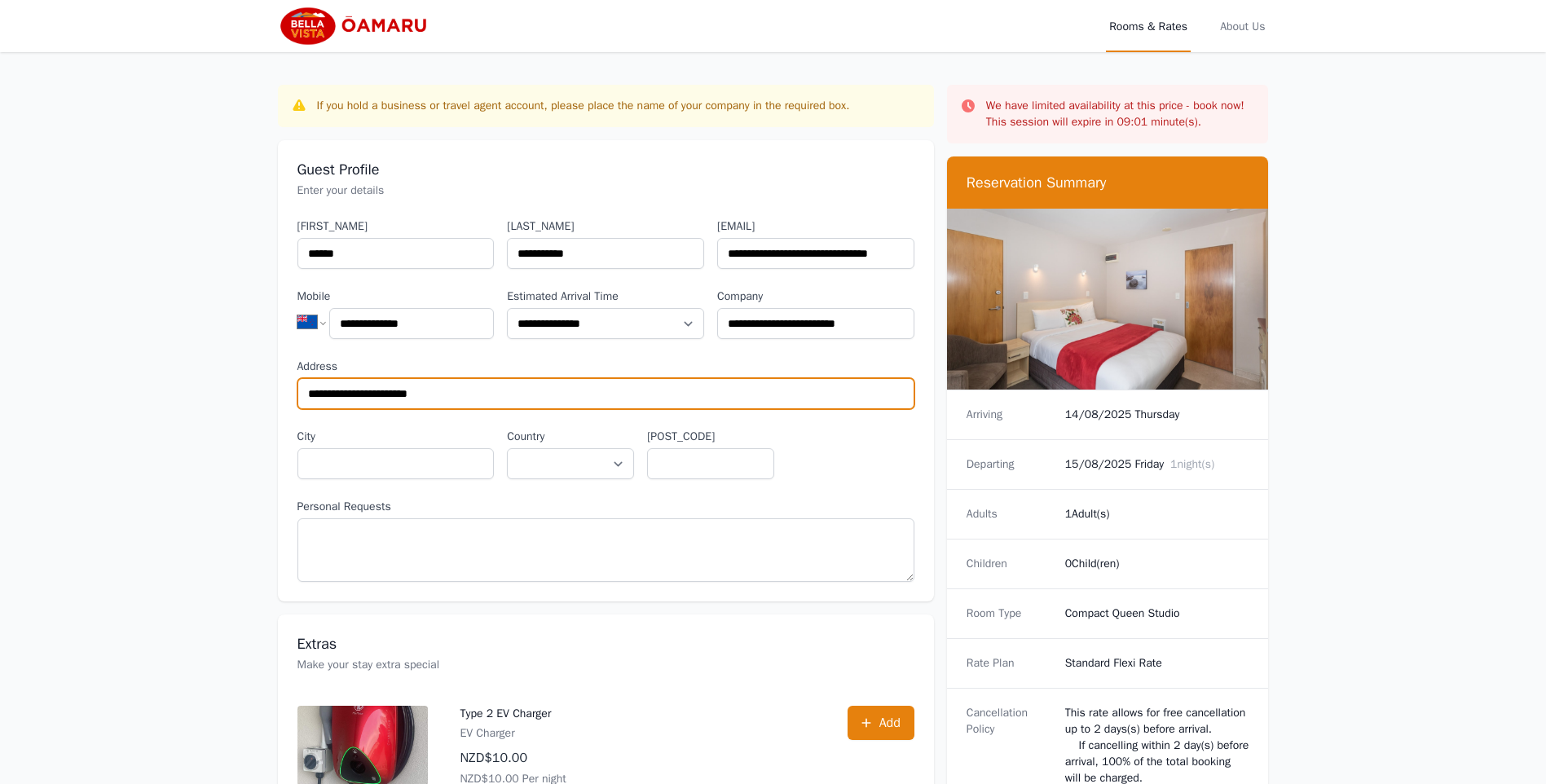 type on "**********" 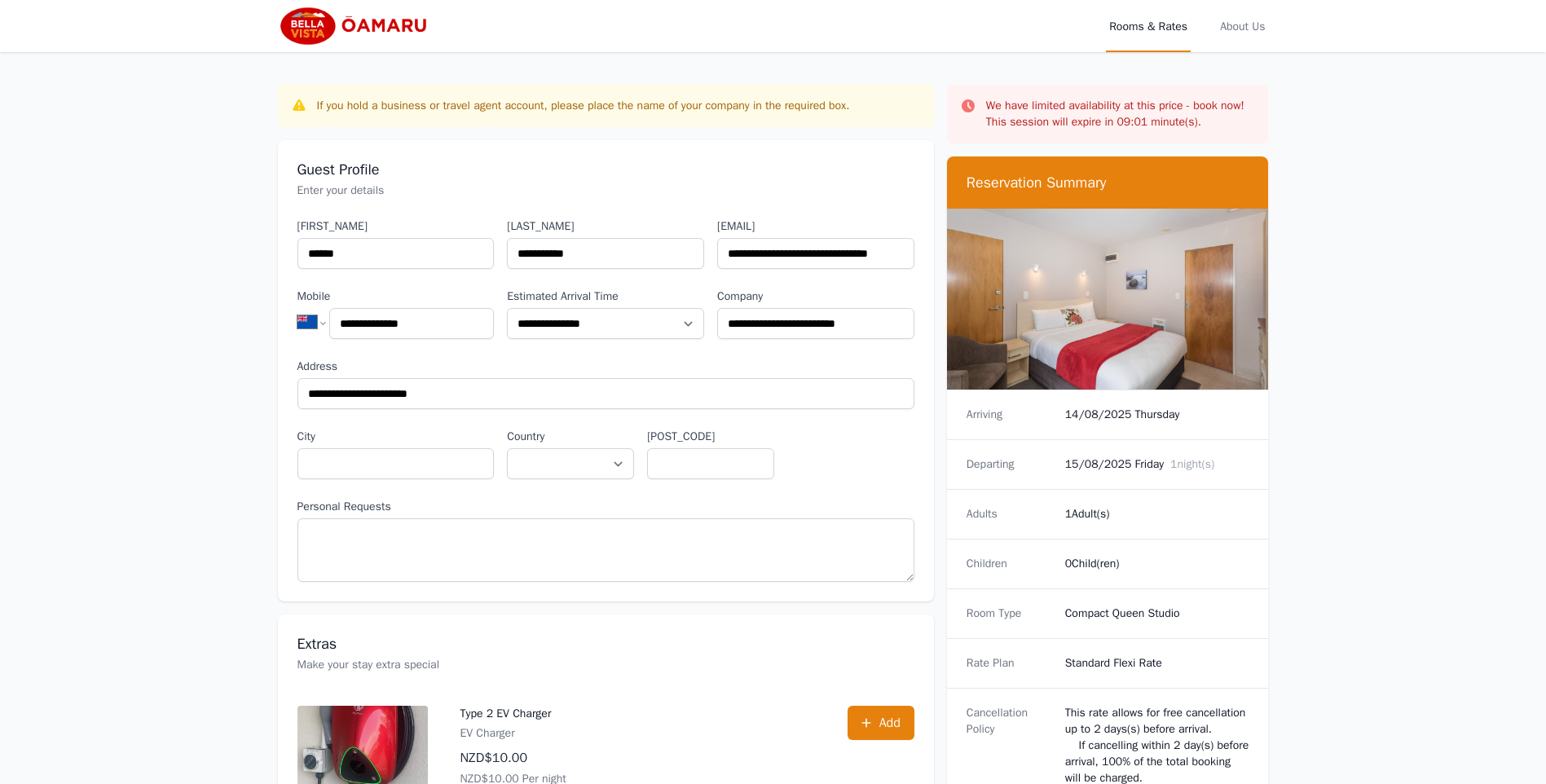 click on "Address" at bounding box center [606, 367] 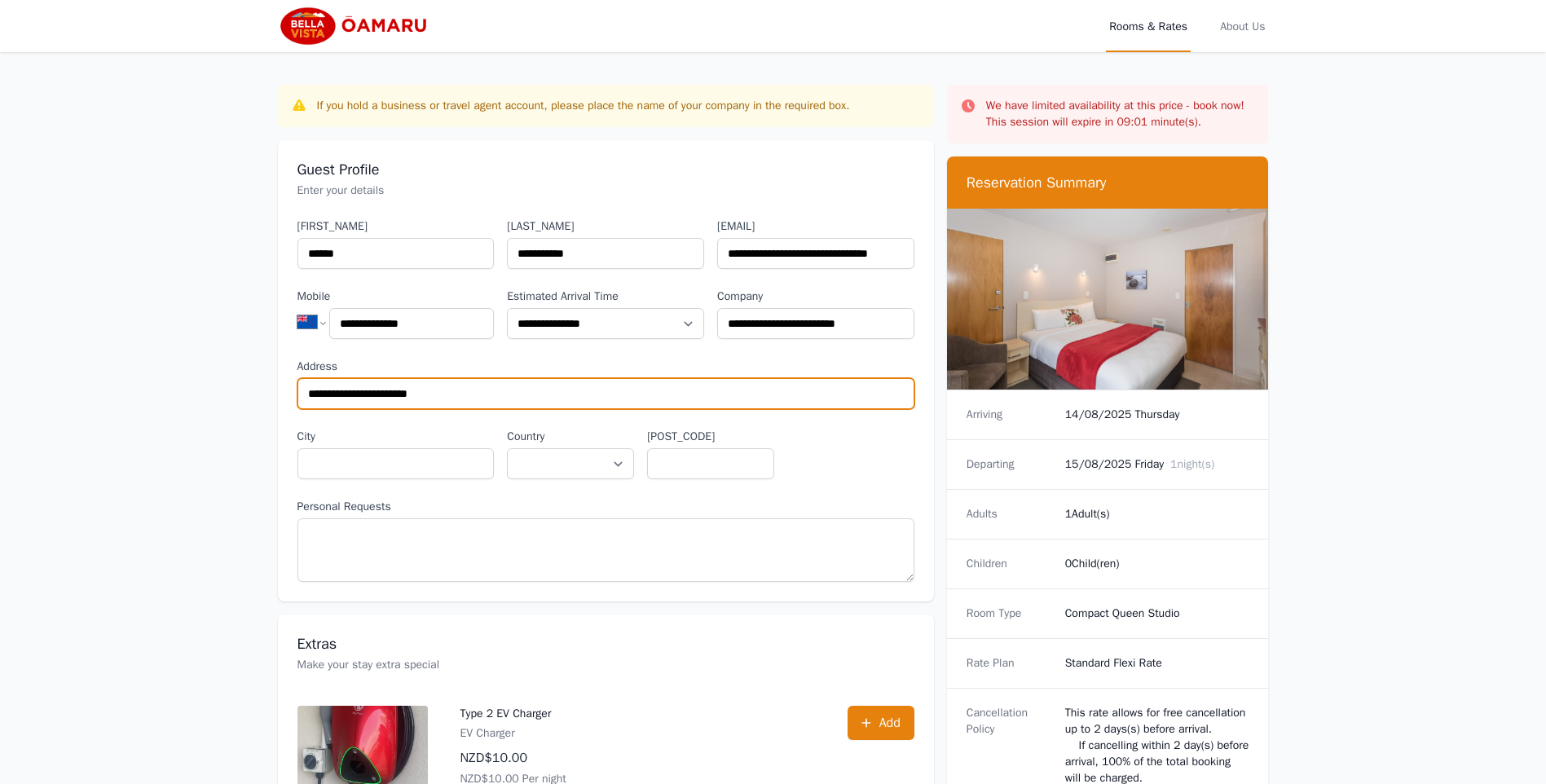 click on "**********" at bounding box center (606, 394) 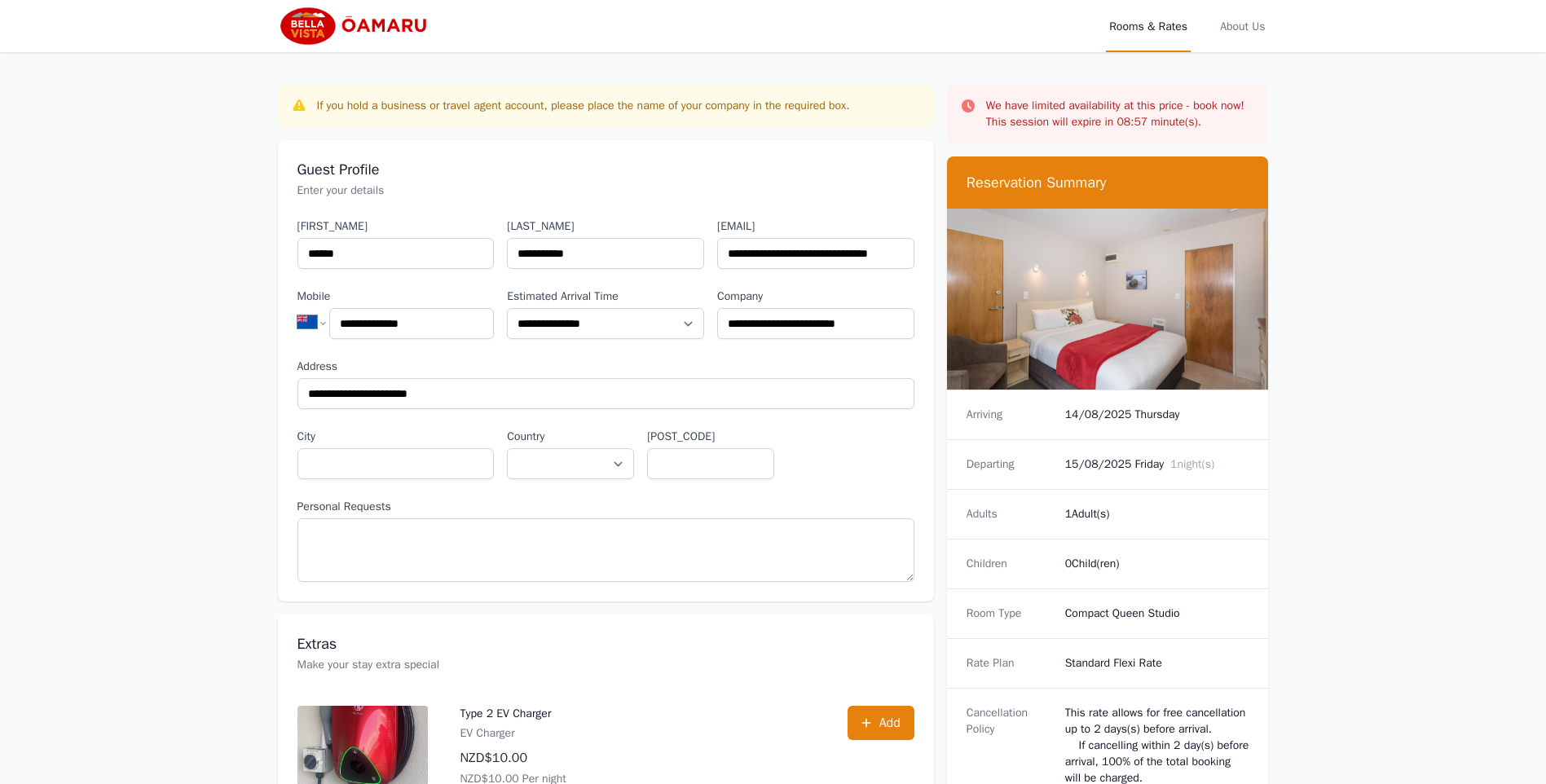 click on "**********" at bounding box center (606, 400) 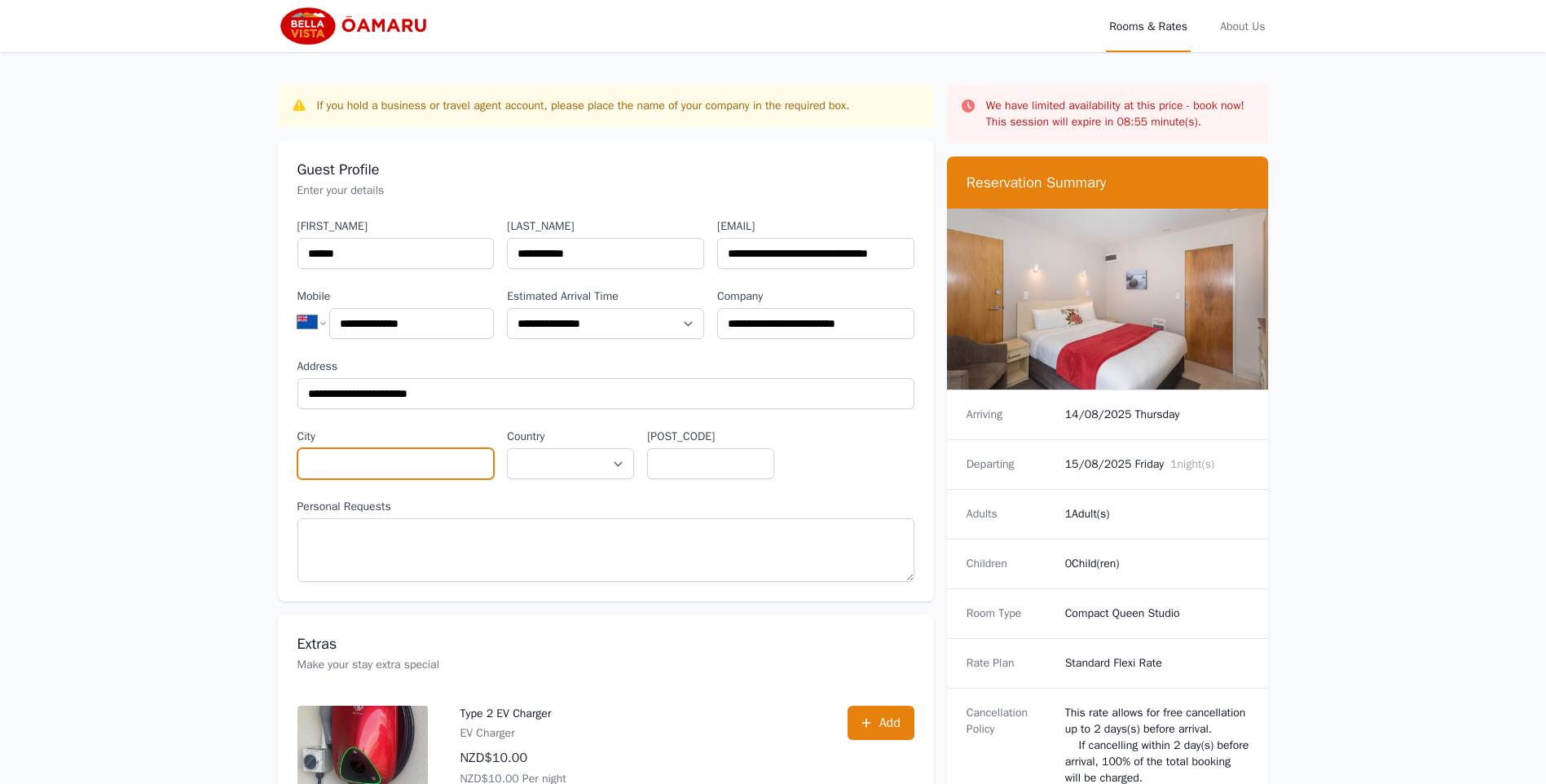 click on "City" at bounding box center [396, 464] 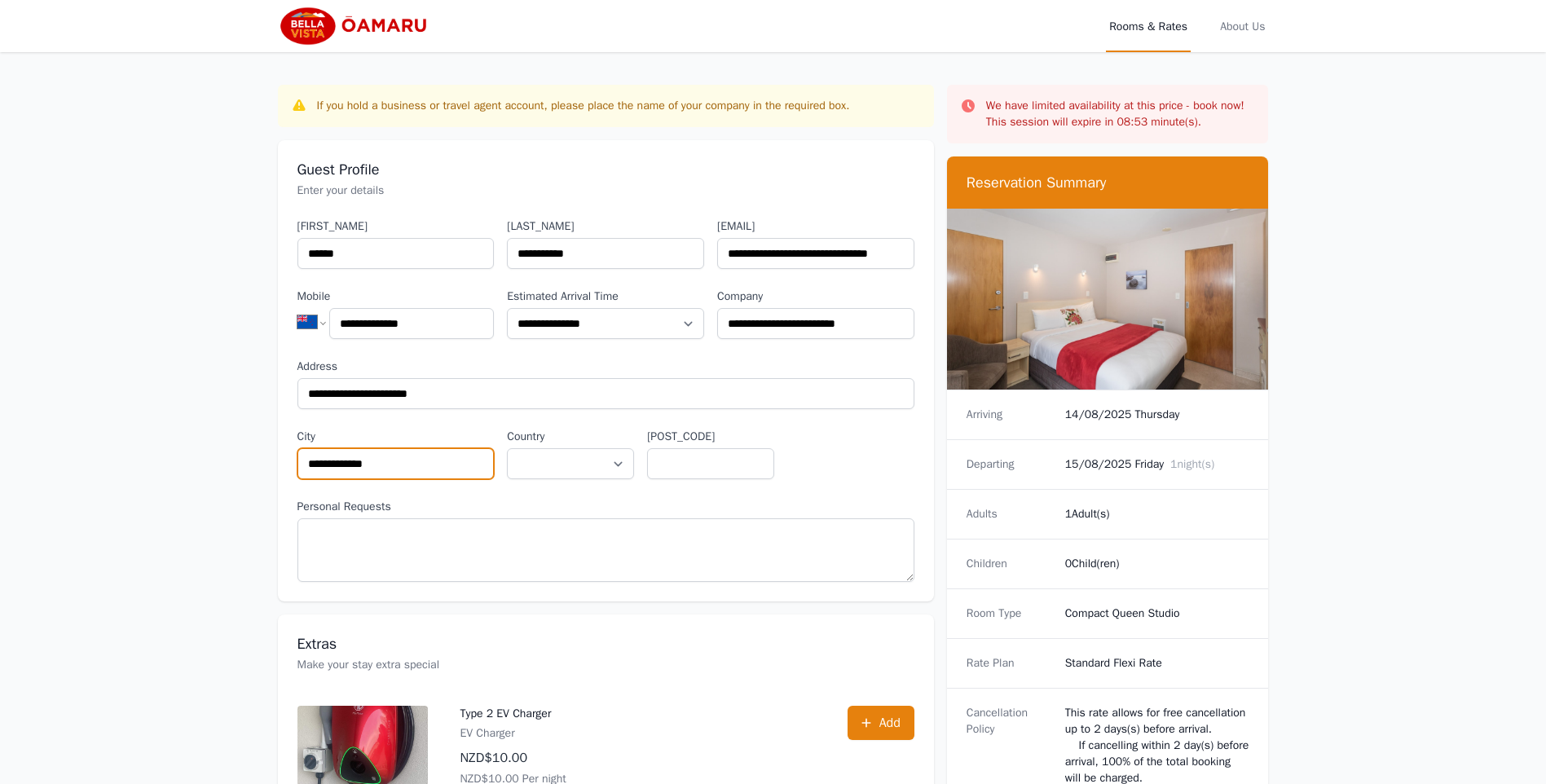 type on "**********" 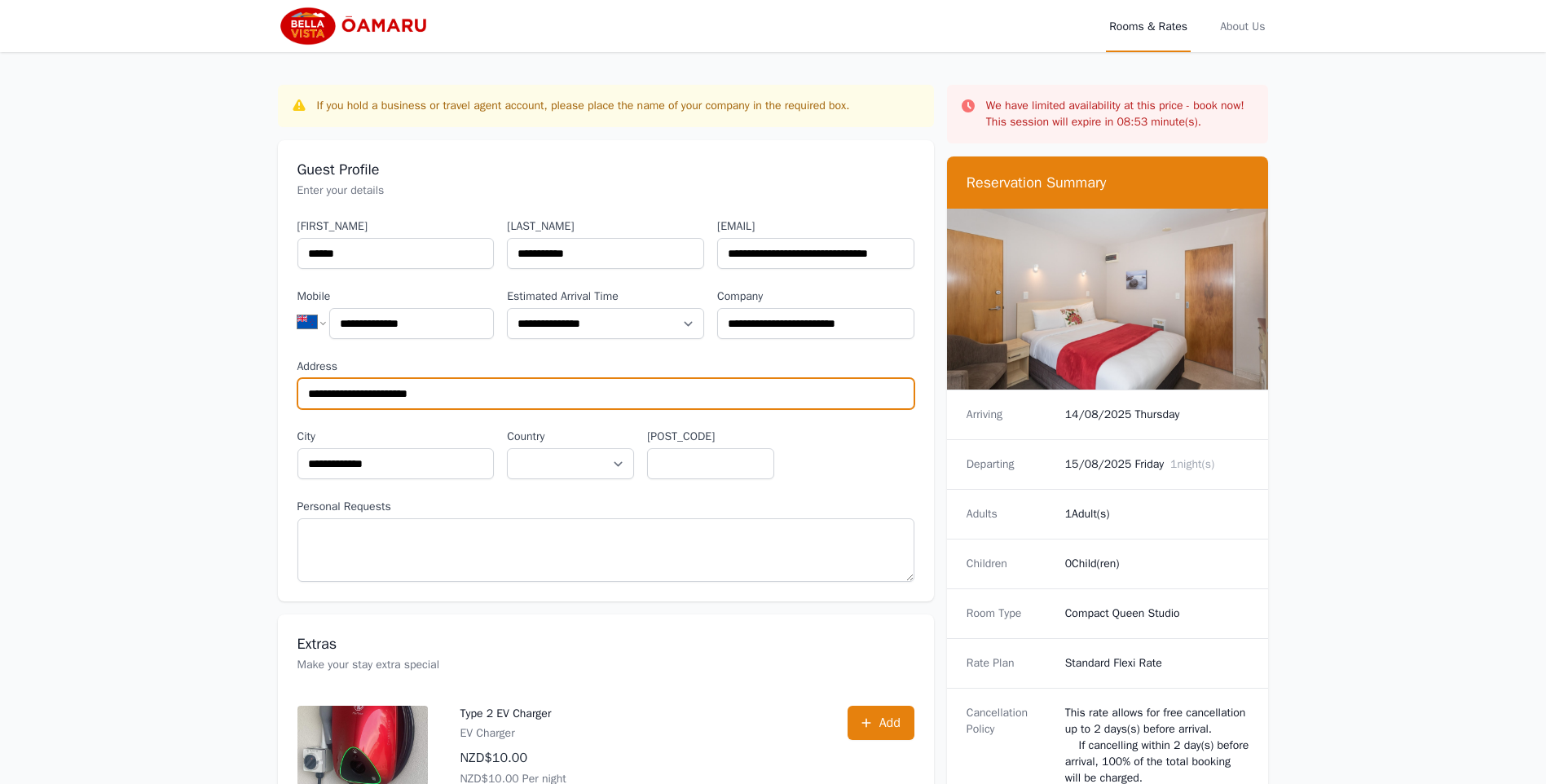 click on "**********" at bounding box center [606, 394] 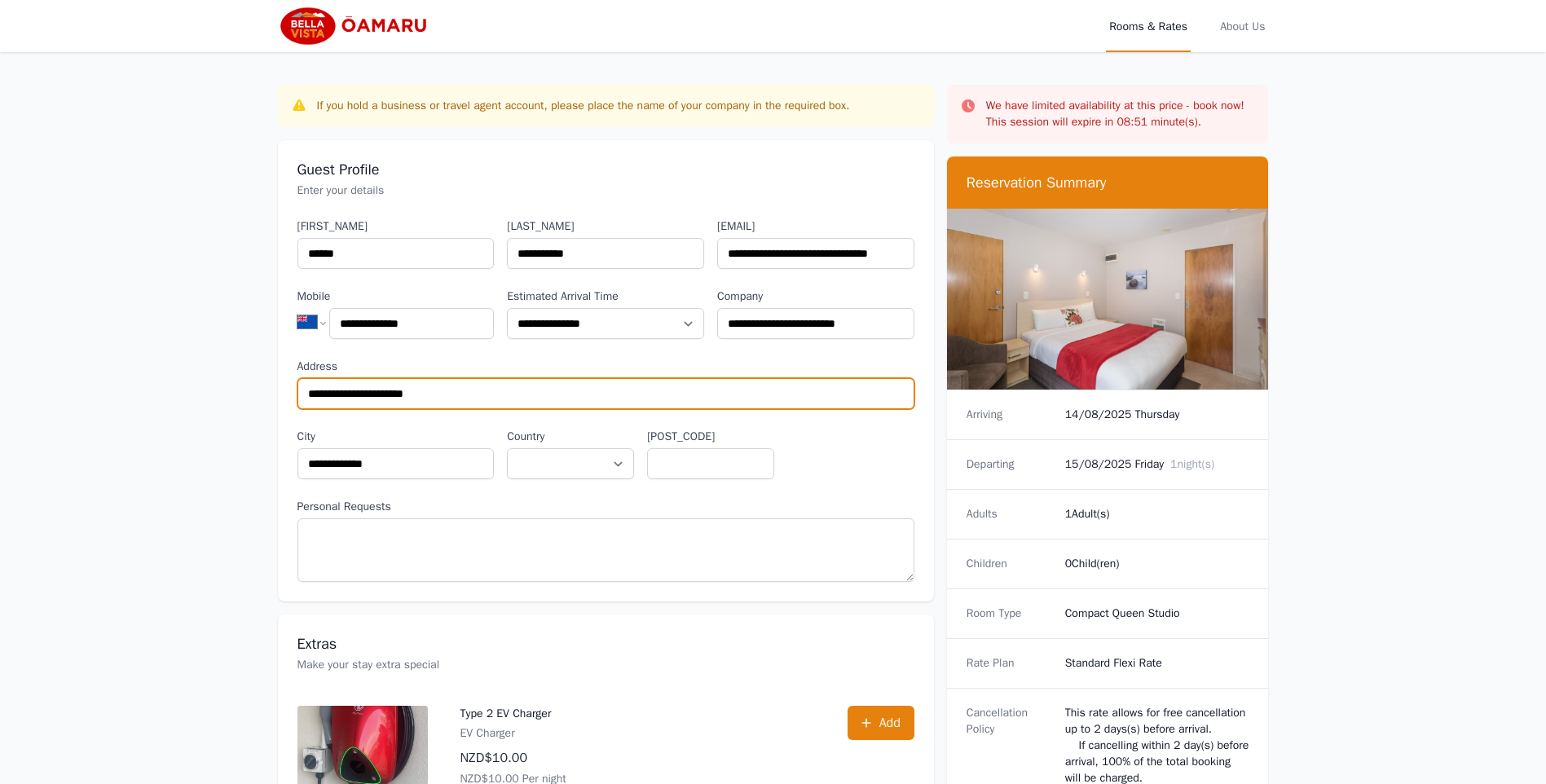 type on "**********" 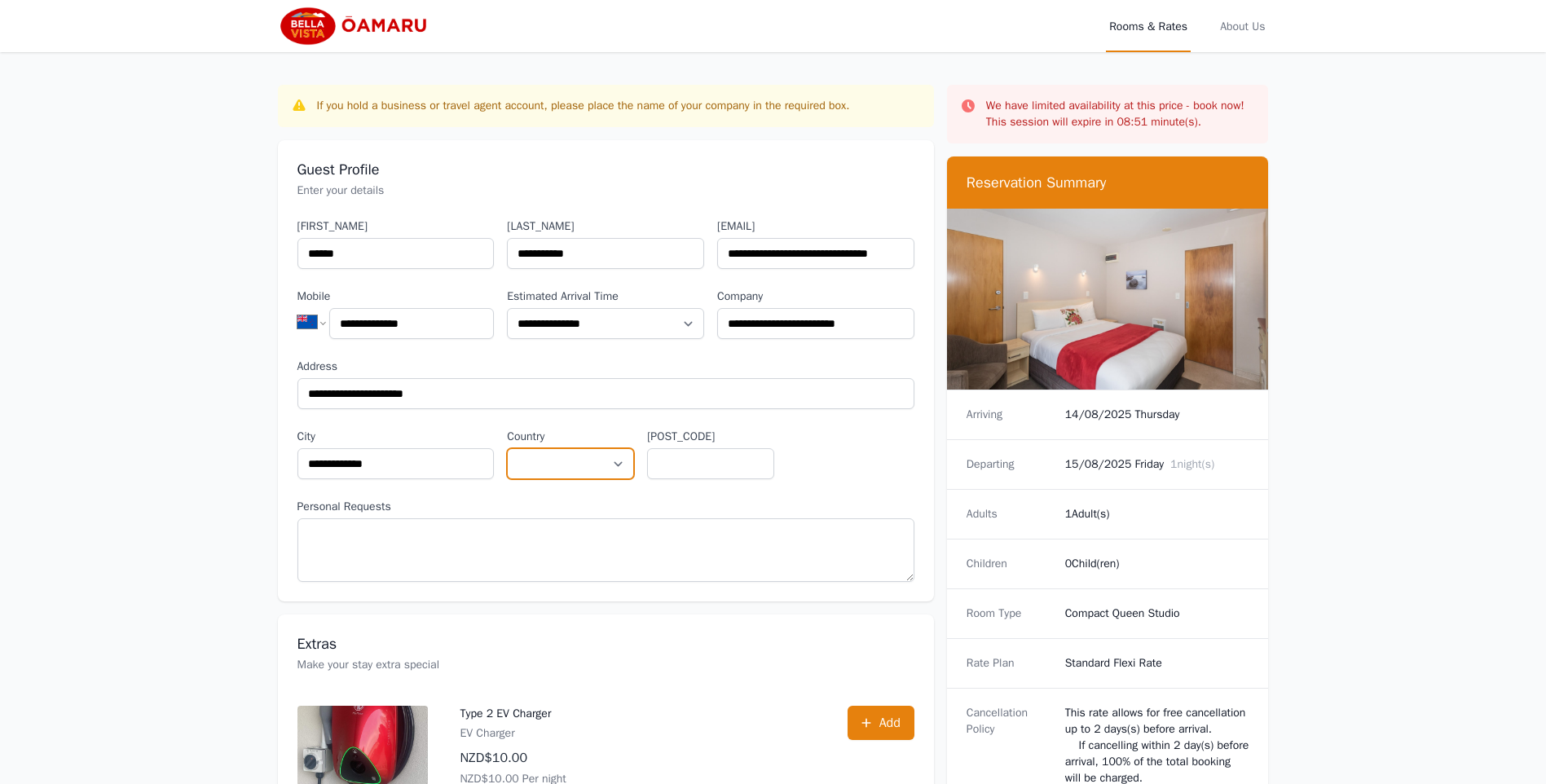 click on "**********" at bounding box center [570, 464] 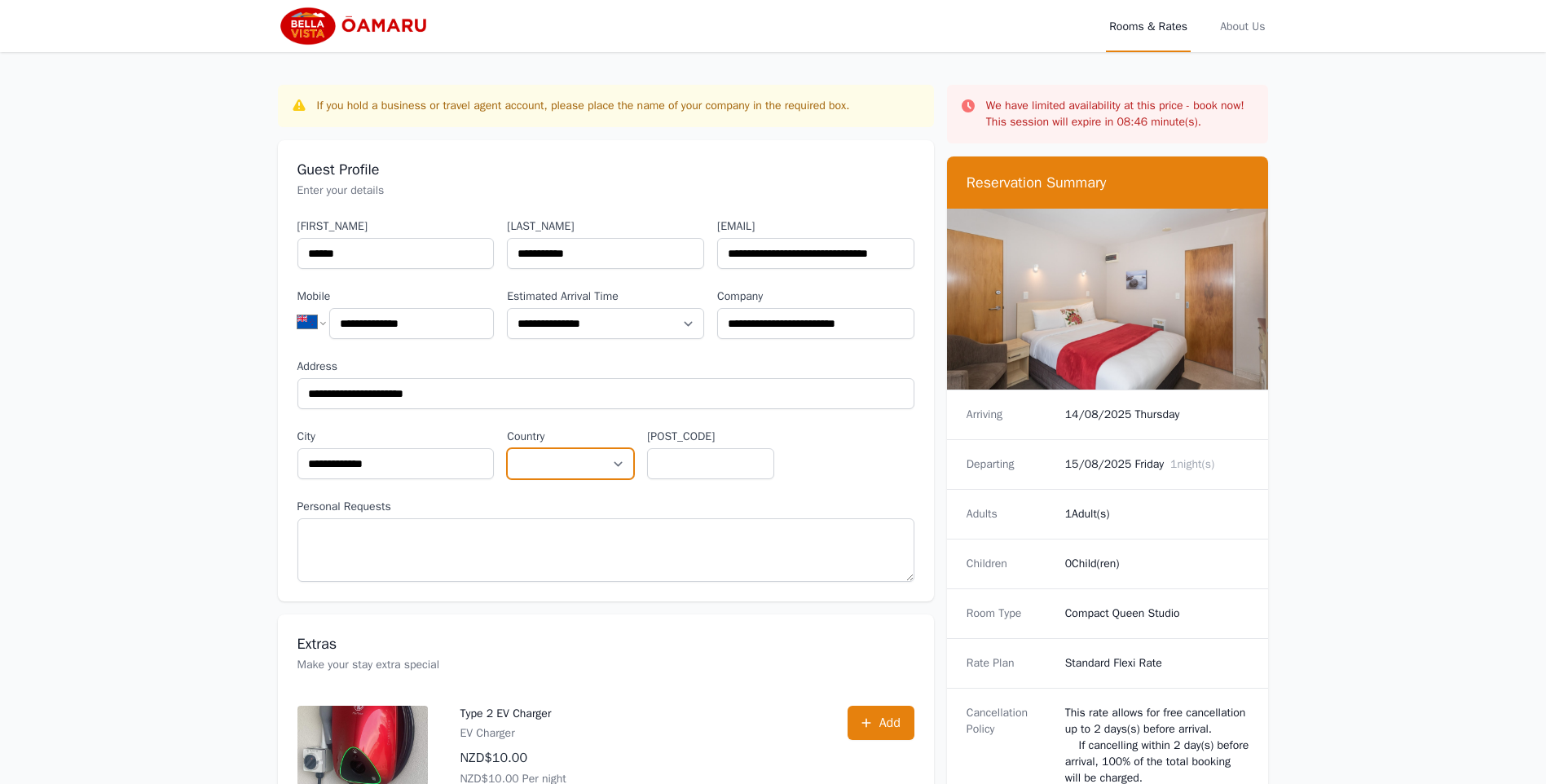 select on "**********" 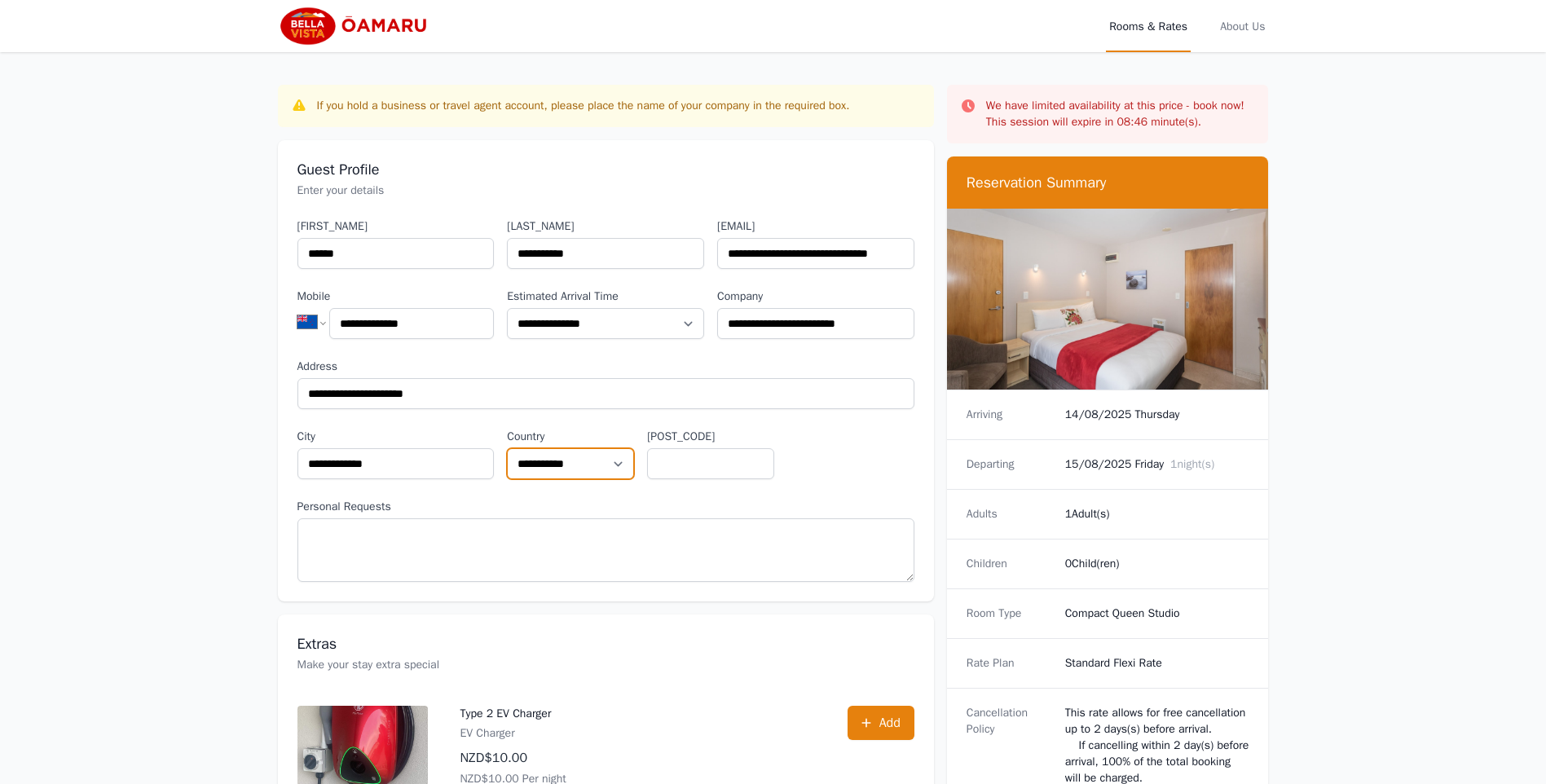 click on "**********" at bounding box center (570, 464) 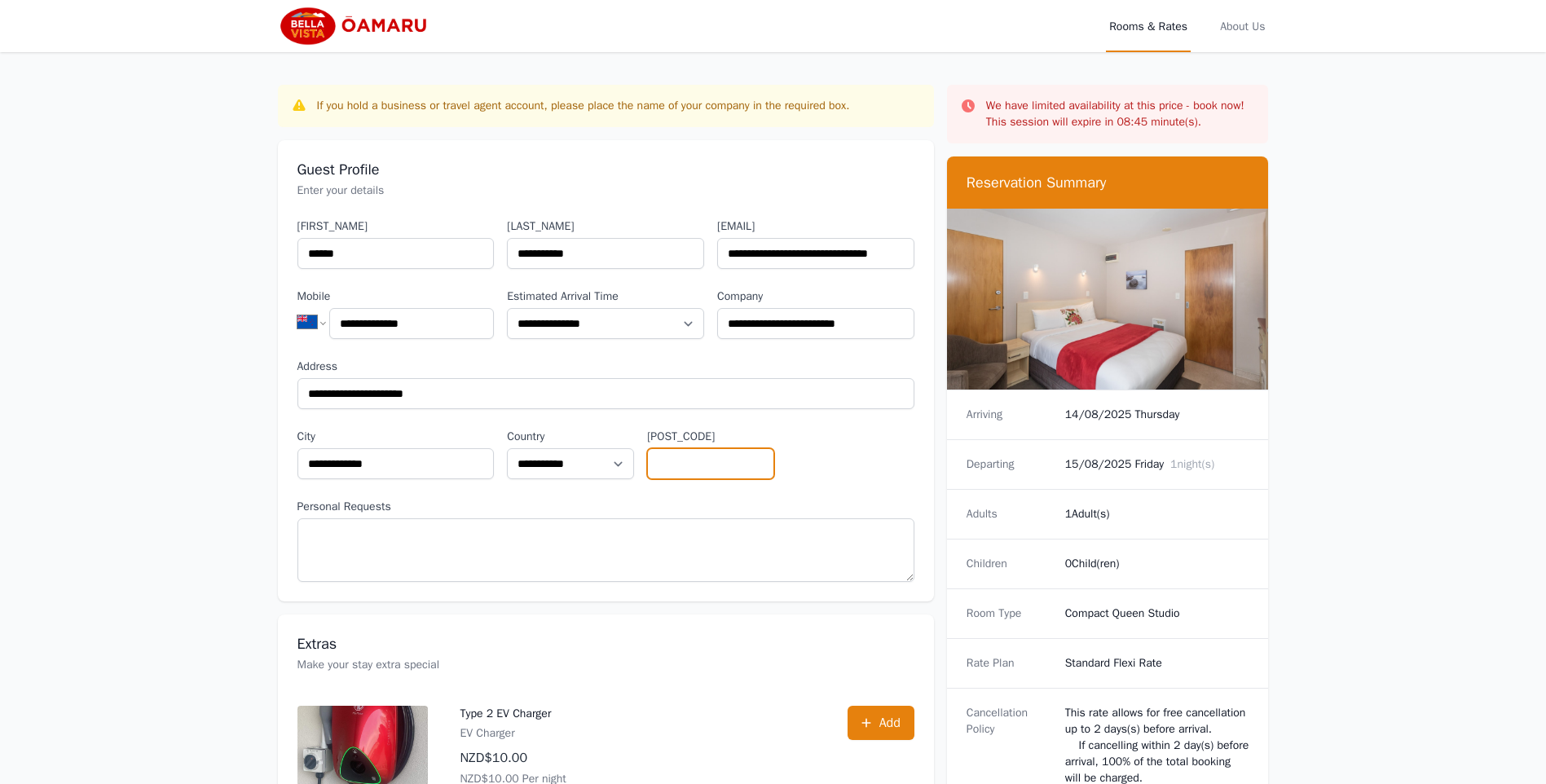 click on "[POST_CODE]" at bounding box center [711, 464] 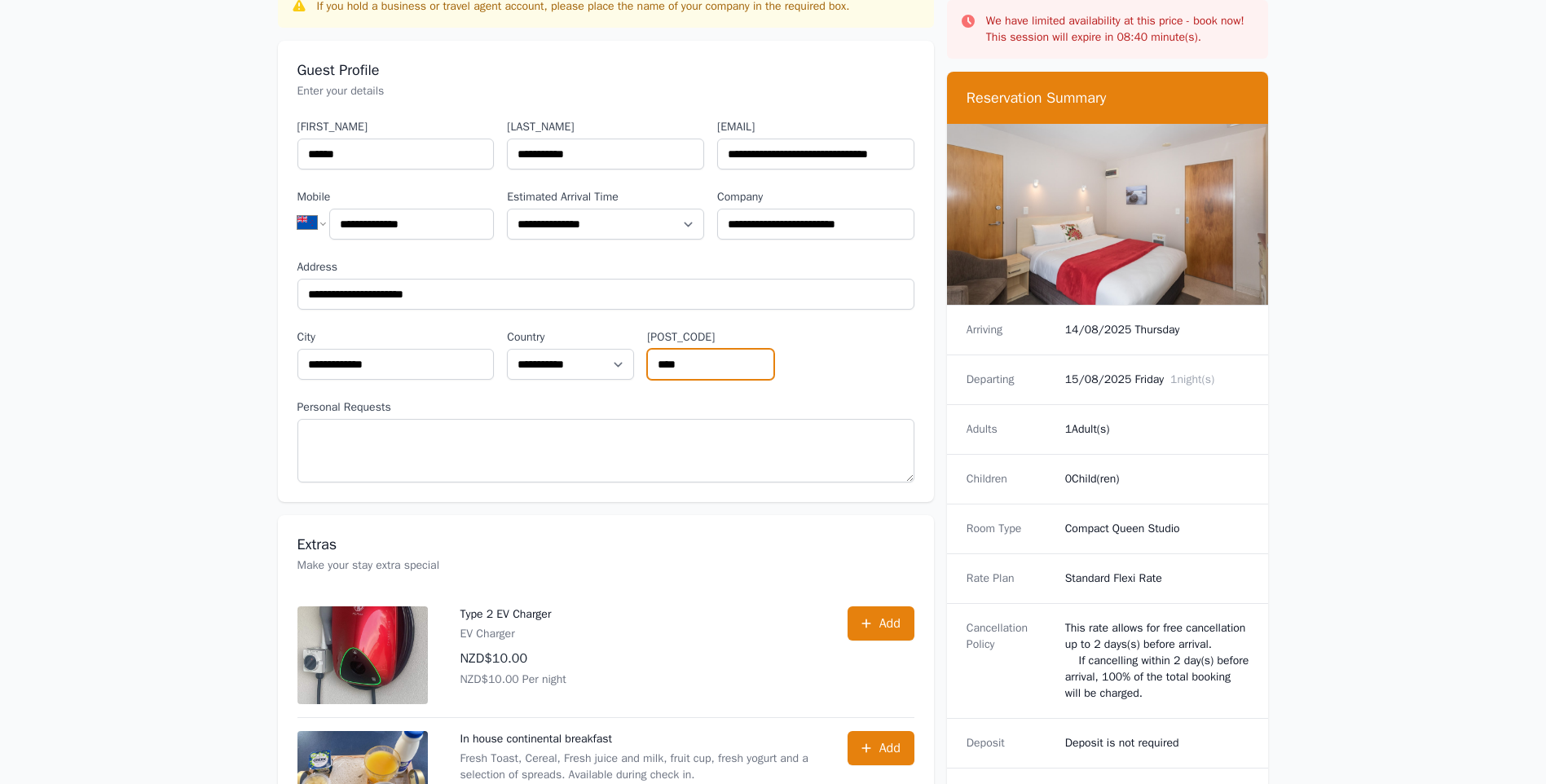 scroll, scrollTop: 244, scrollLeft: 0, axis: vertical 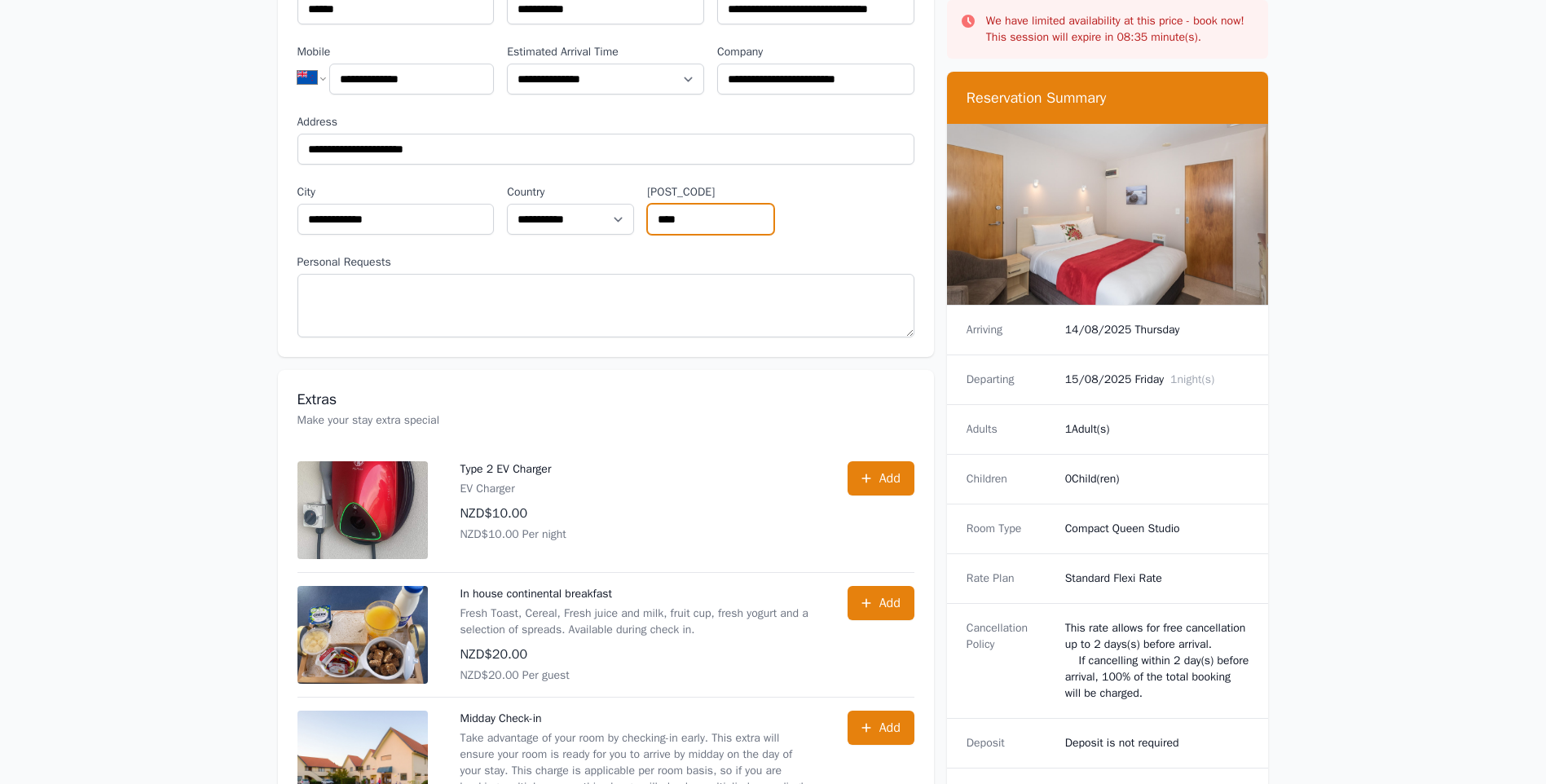 type on "****" 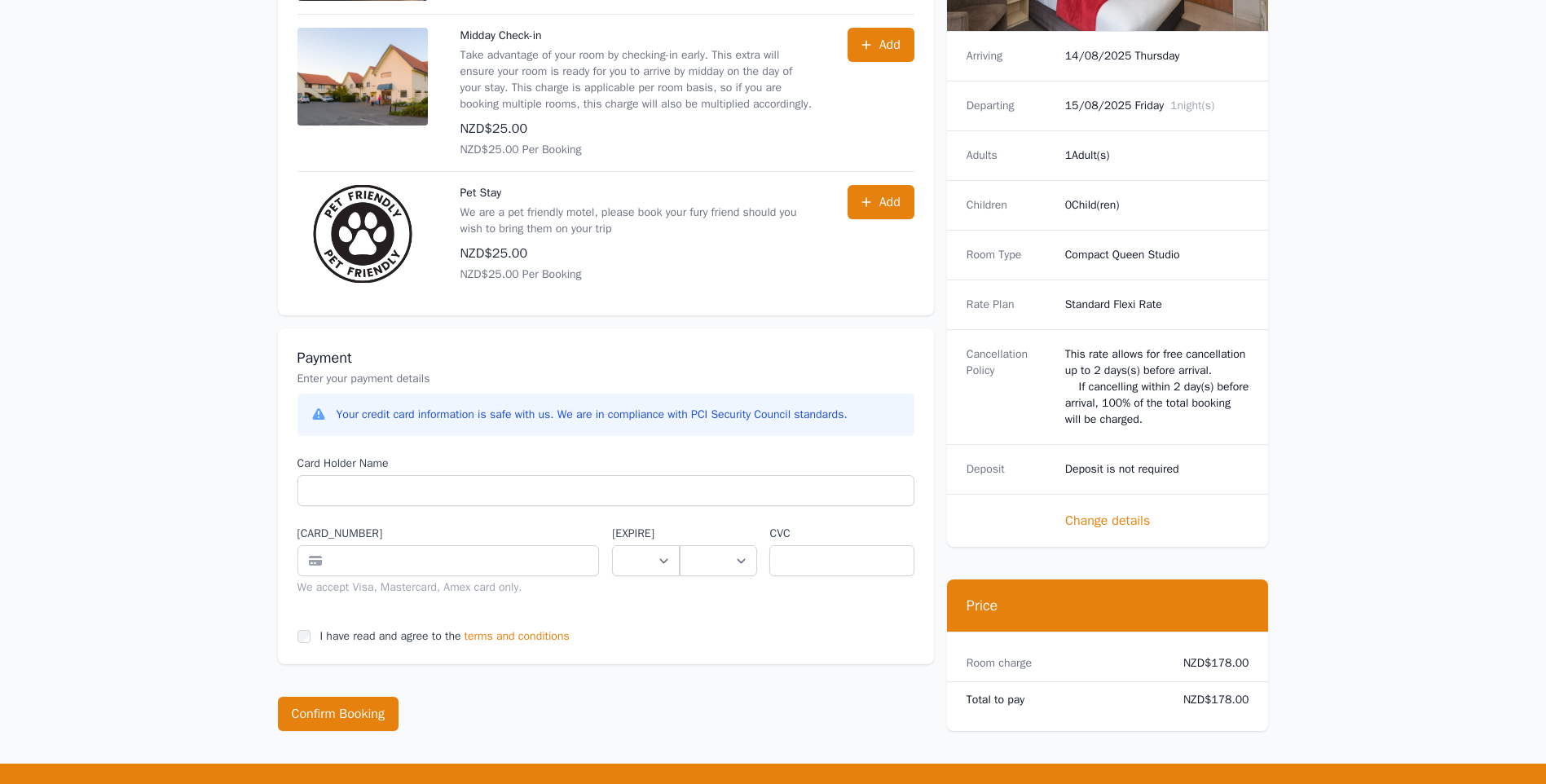 scroll, scrollTop: 1116, scrollLeft: 0, axis: vertical 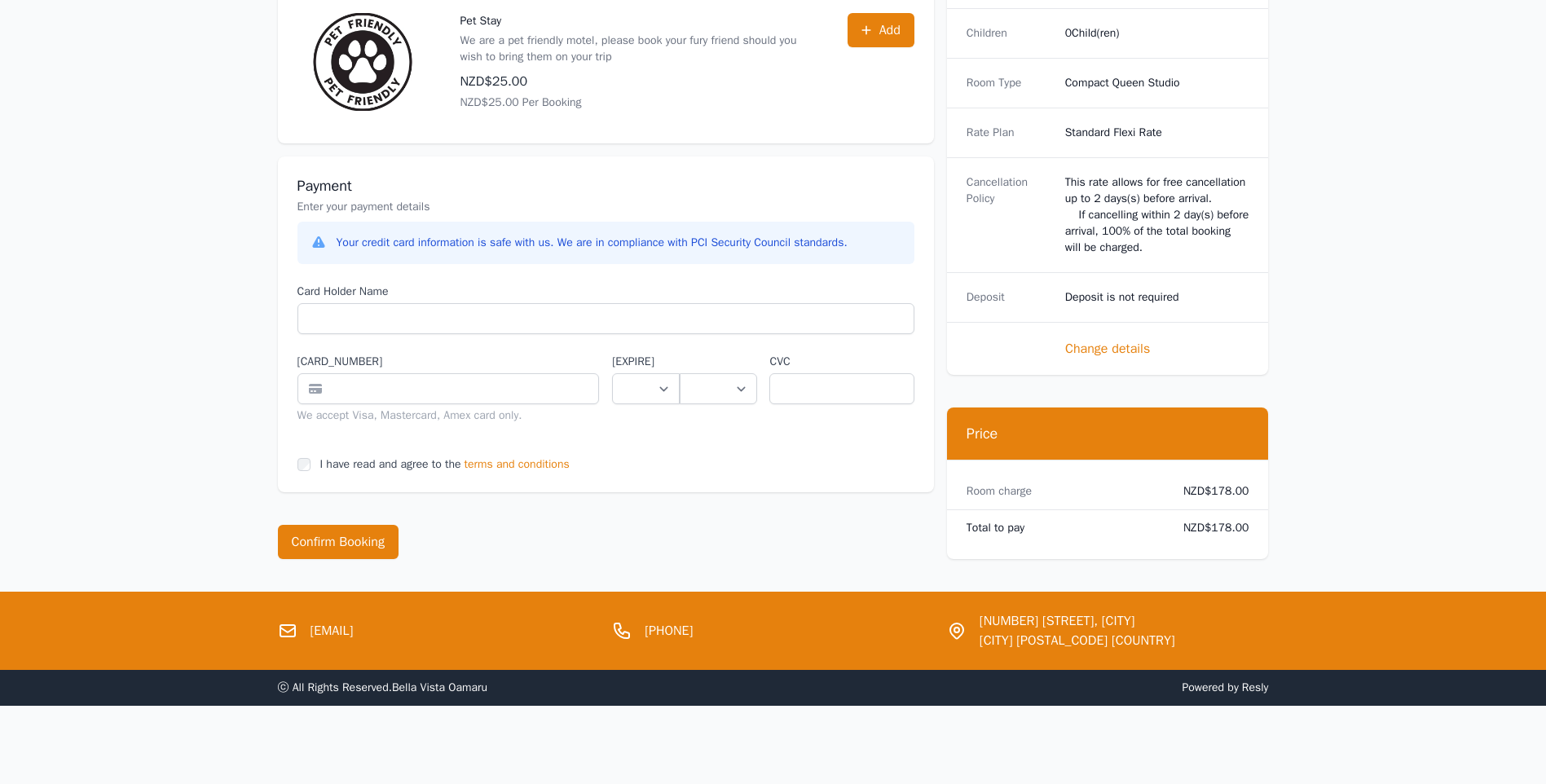 click at bounding box center (905, 335) 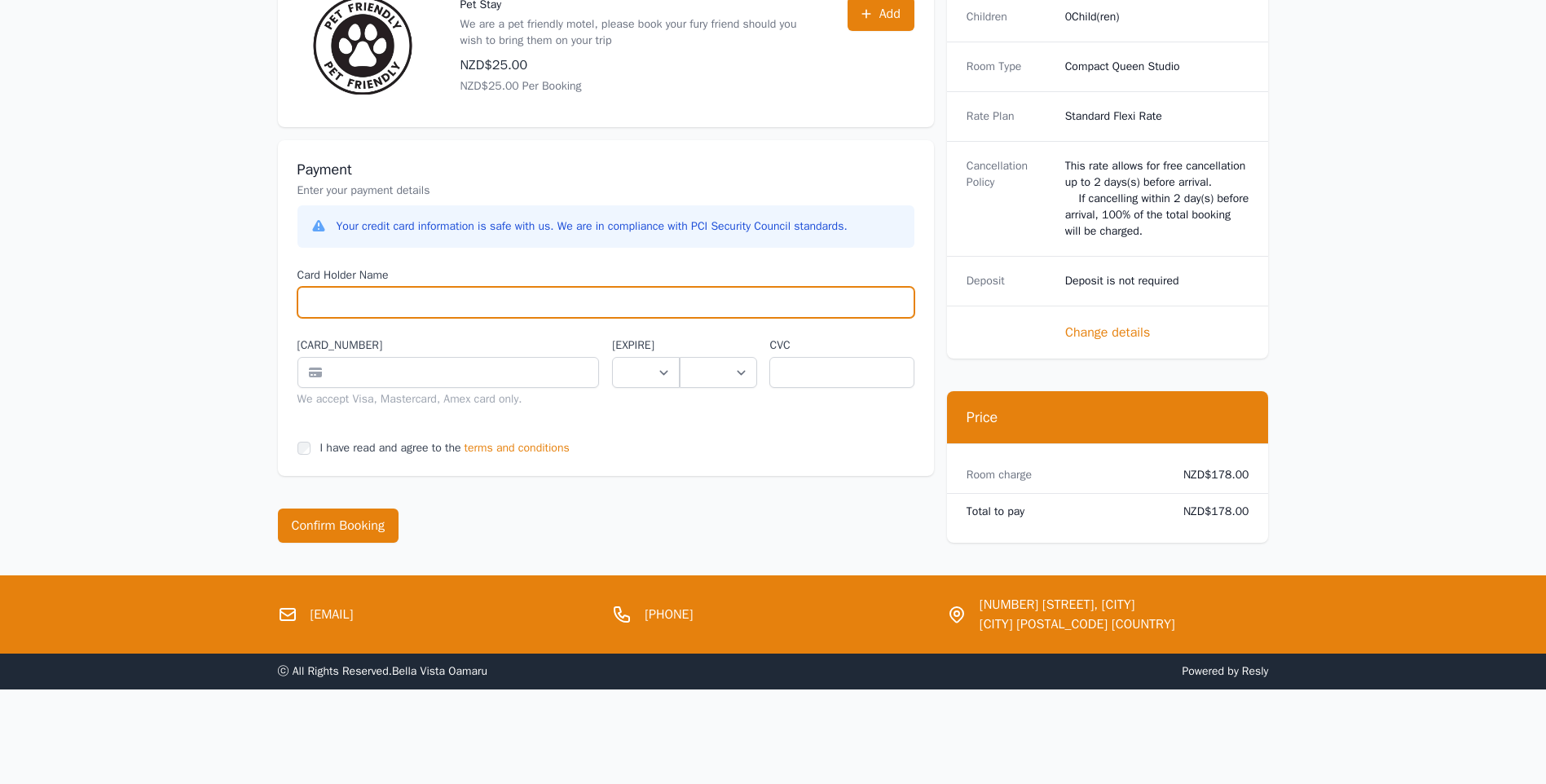 type on "**********" 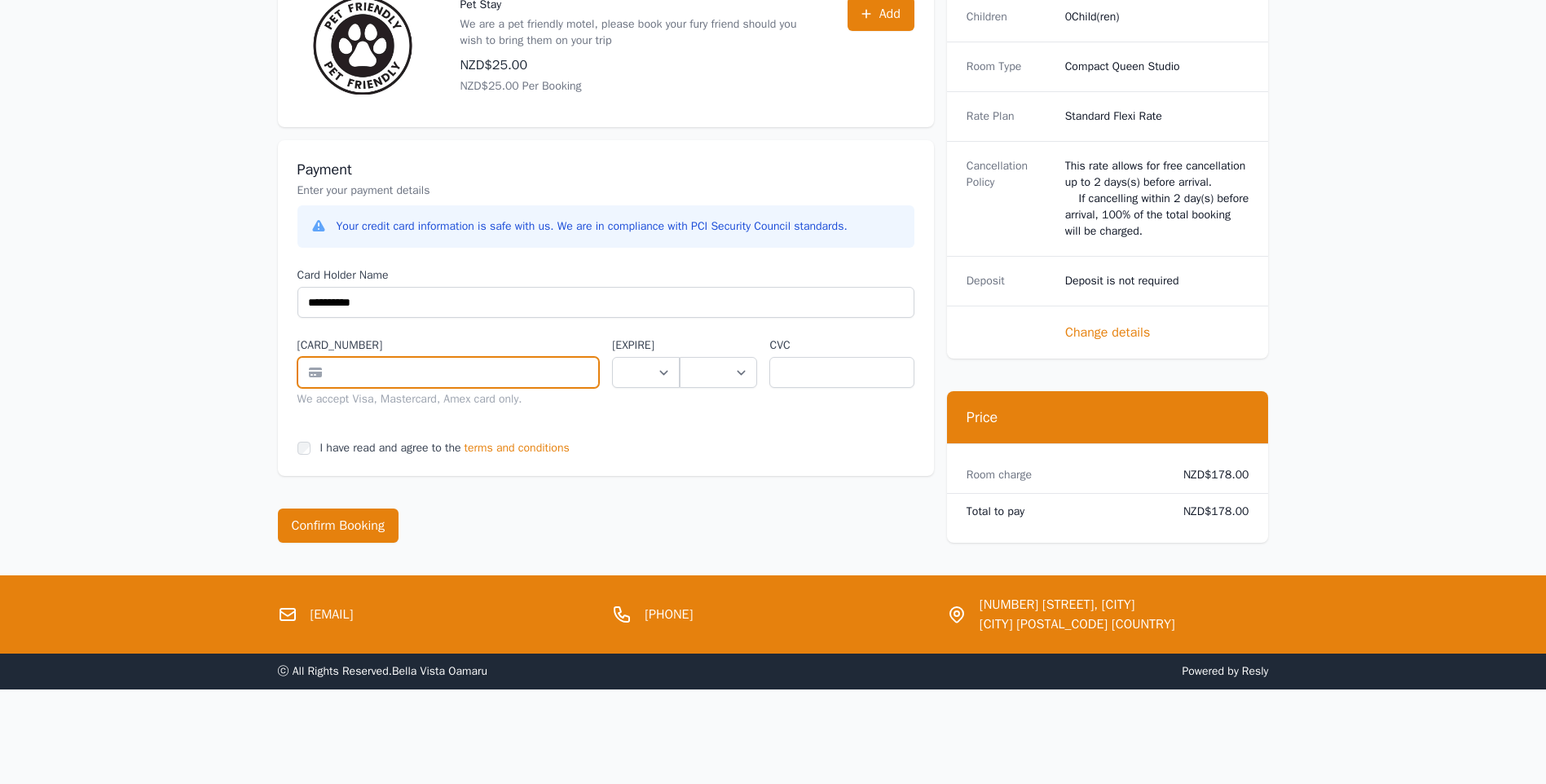 type on "**********" 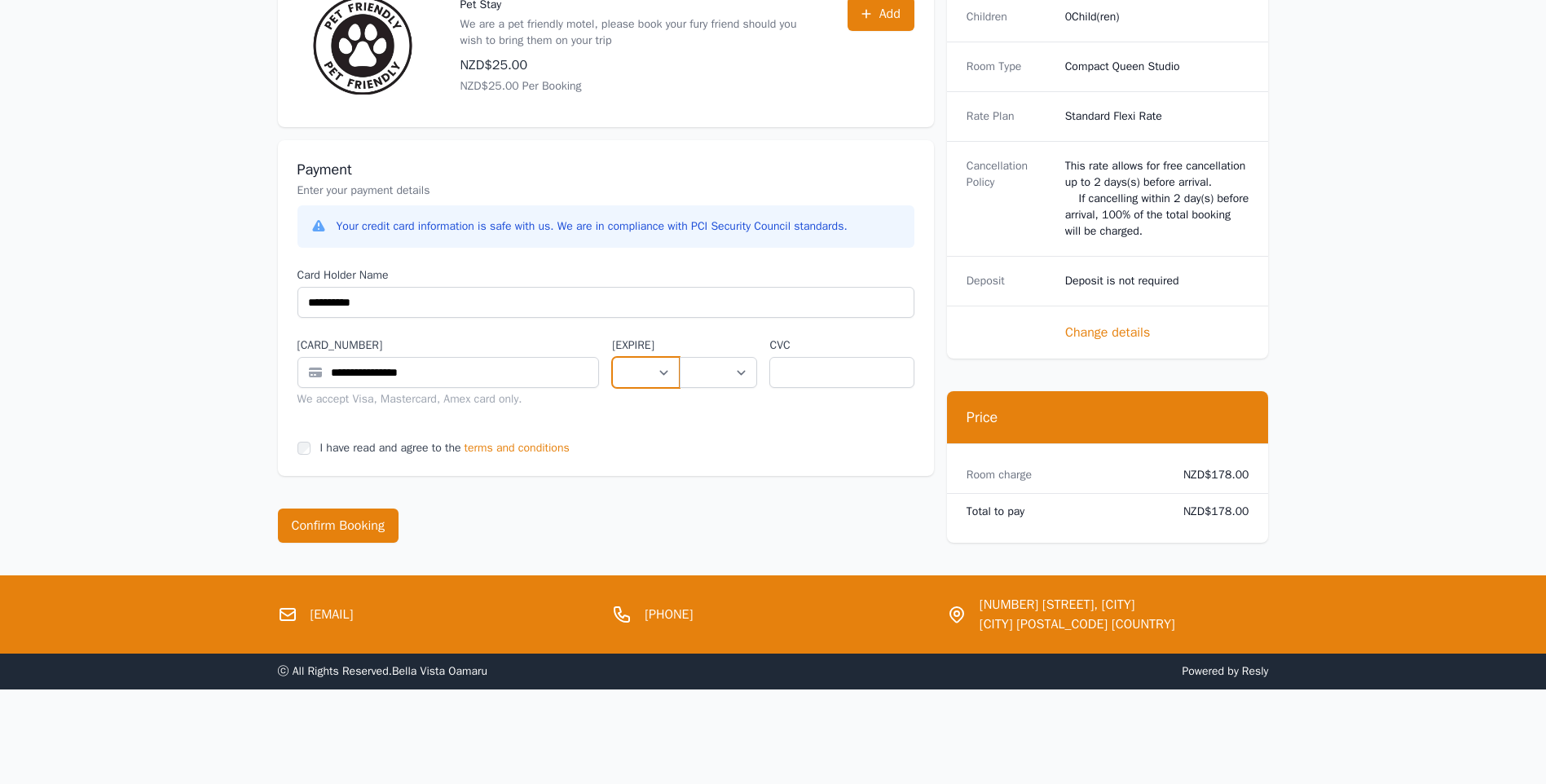 select on "**" 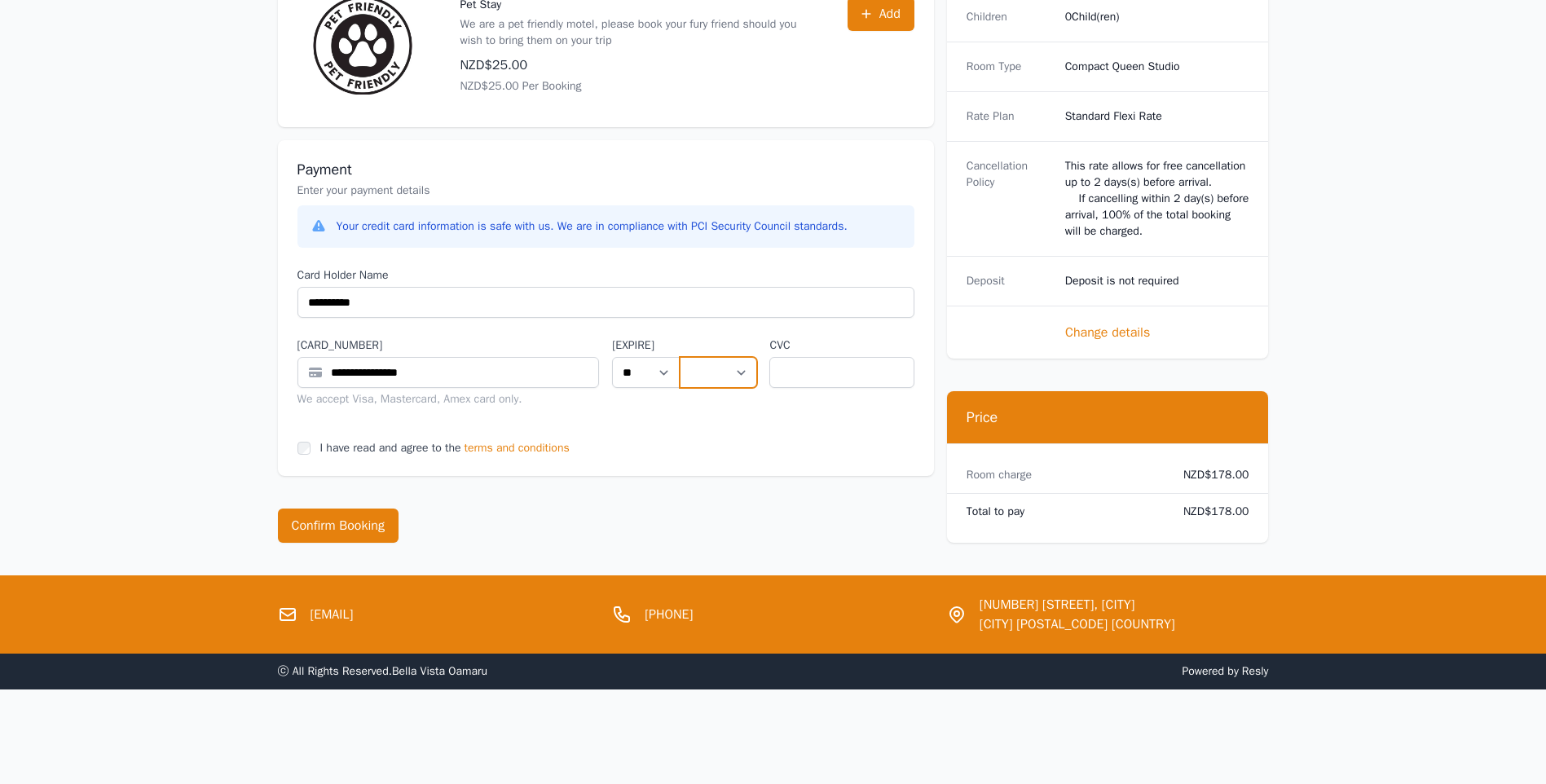 select on "**" 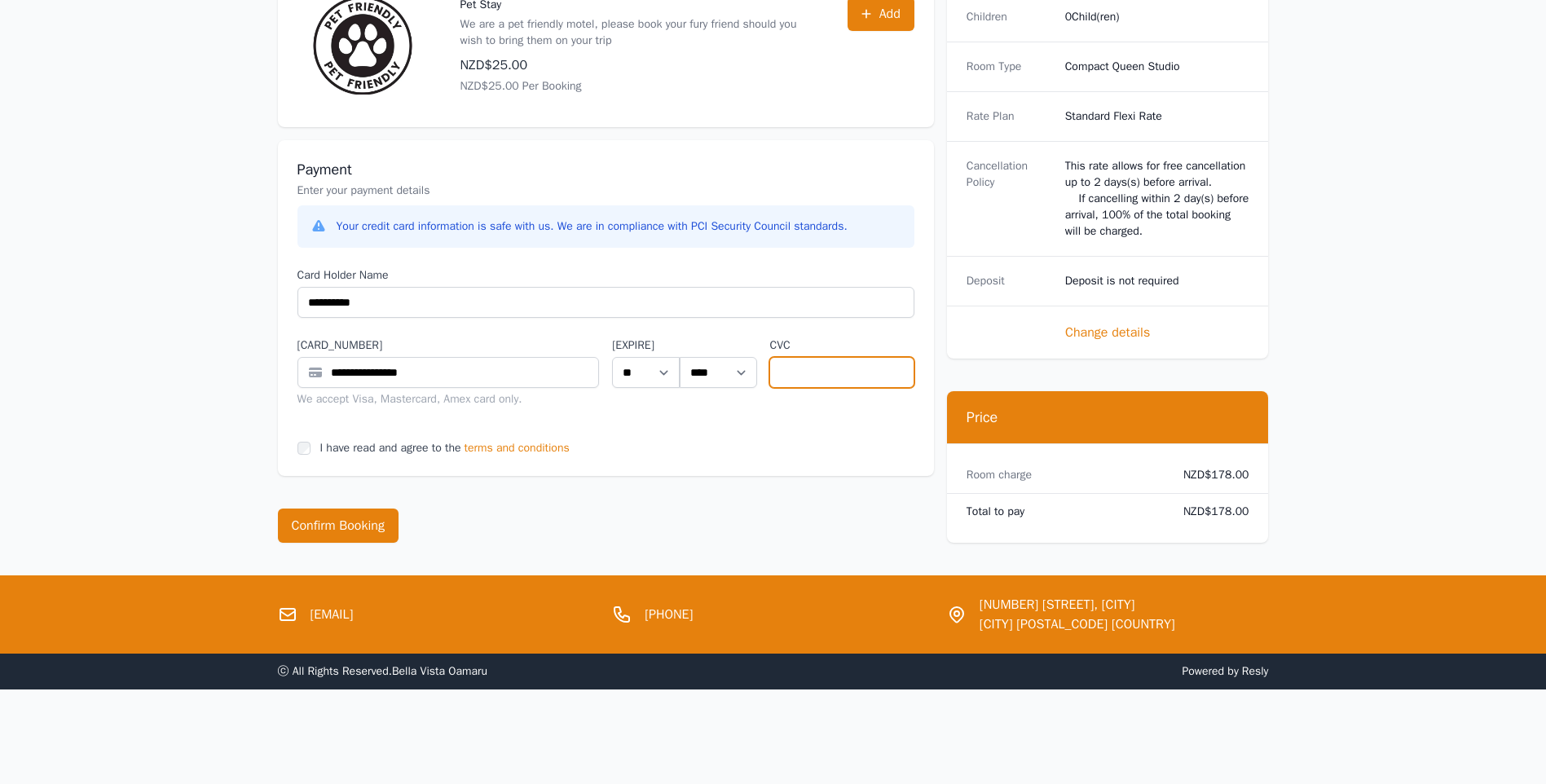 type on "***" 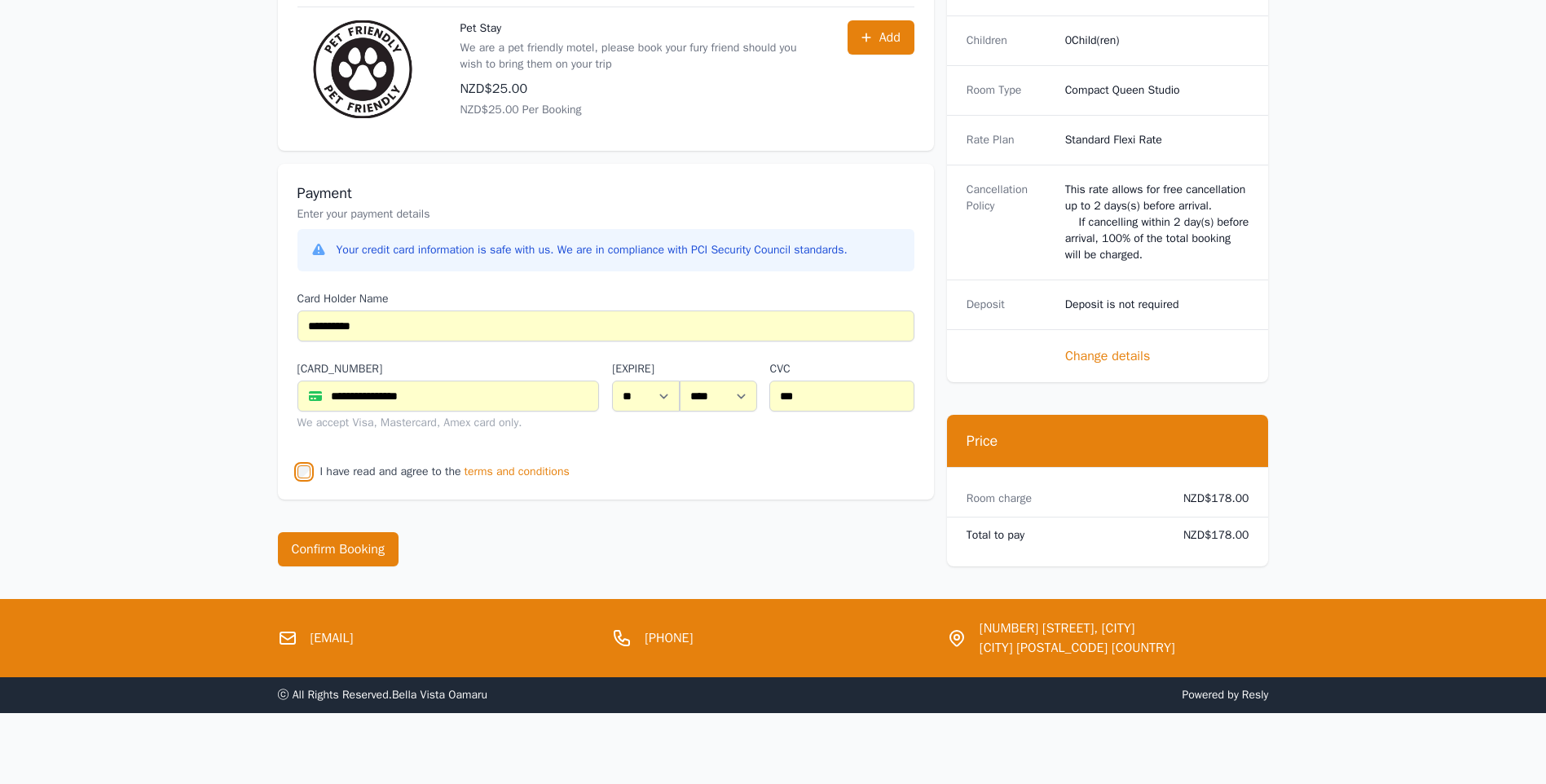 scroll, scrollTop: 1116, scrollLeft: 0, axis: vertical 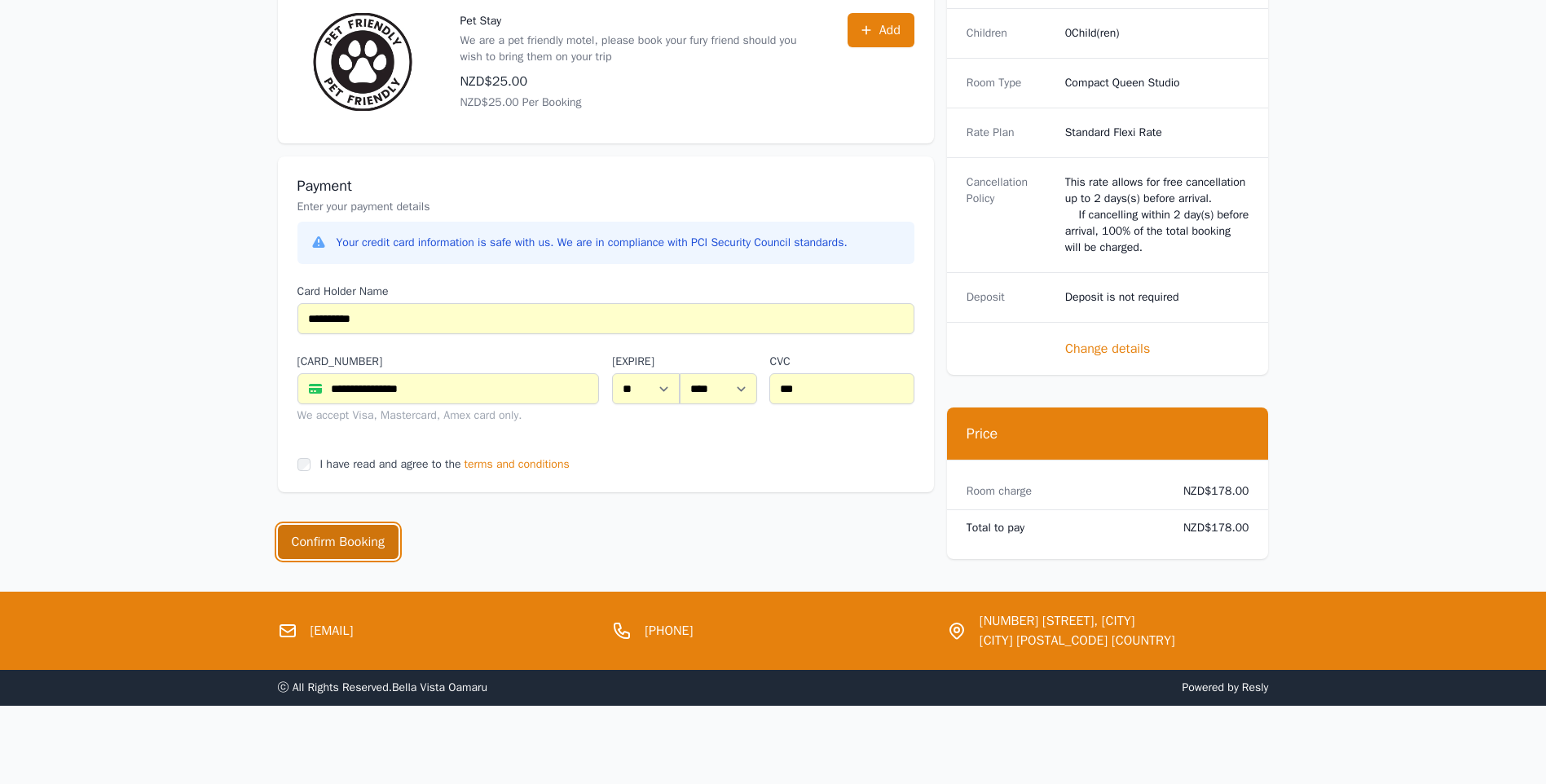 click on "Confirm Booking" at bounding box center [338, 542] 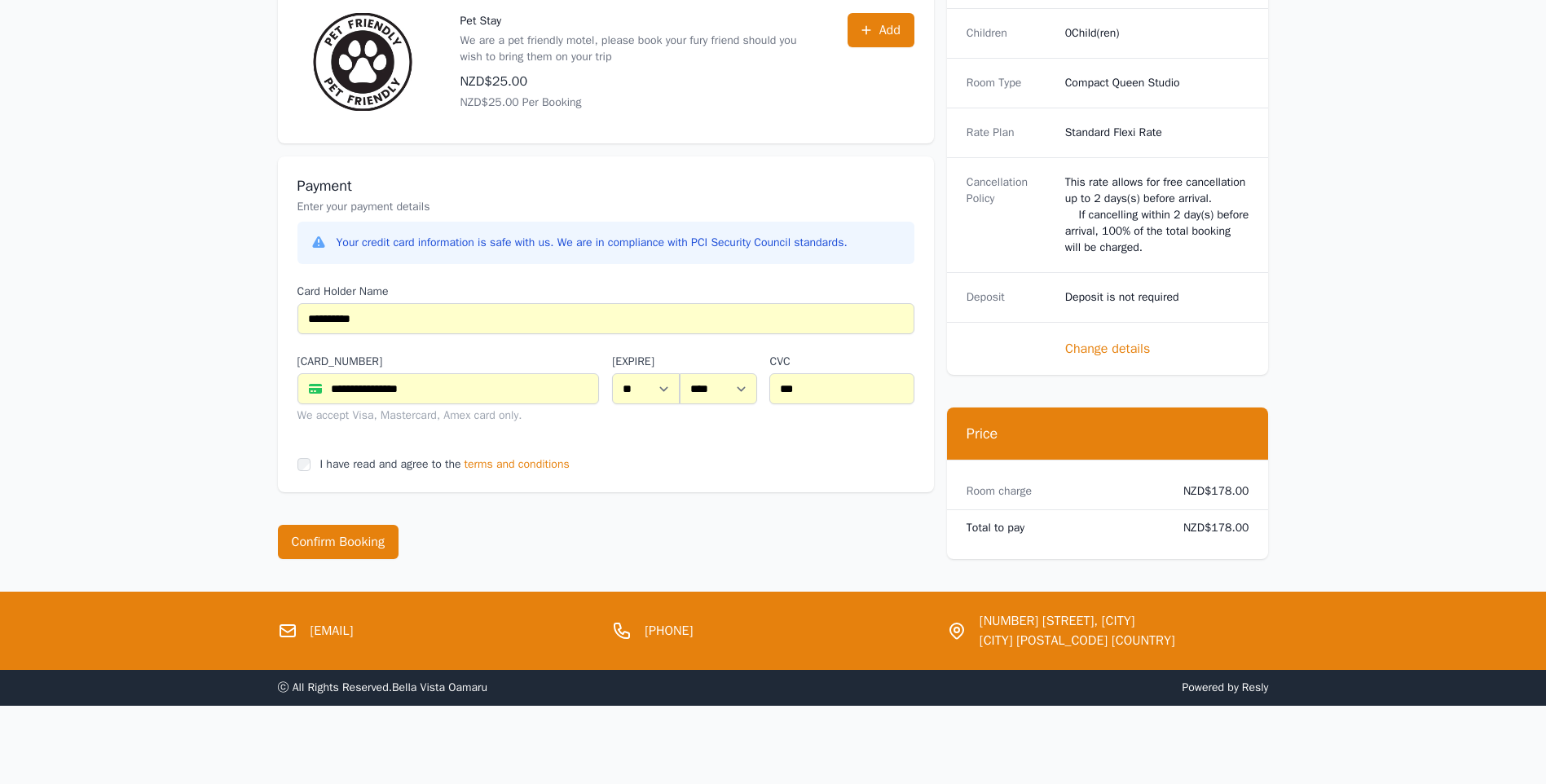 scroll, scrollTop: 0, scrollLeft: 0, axis: both 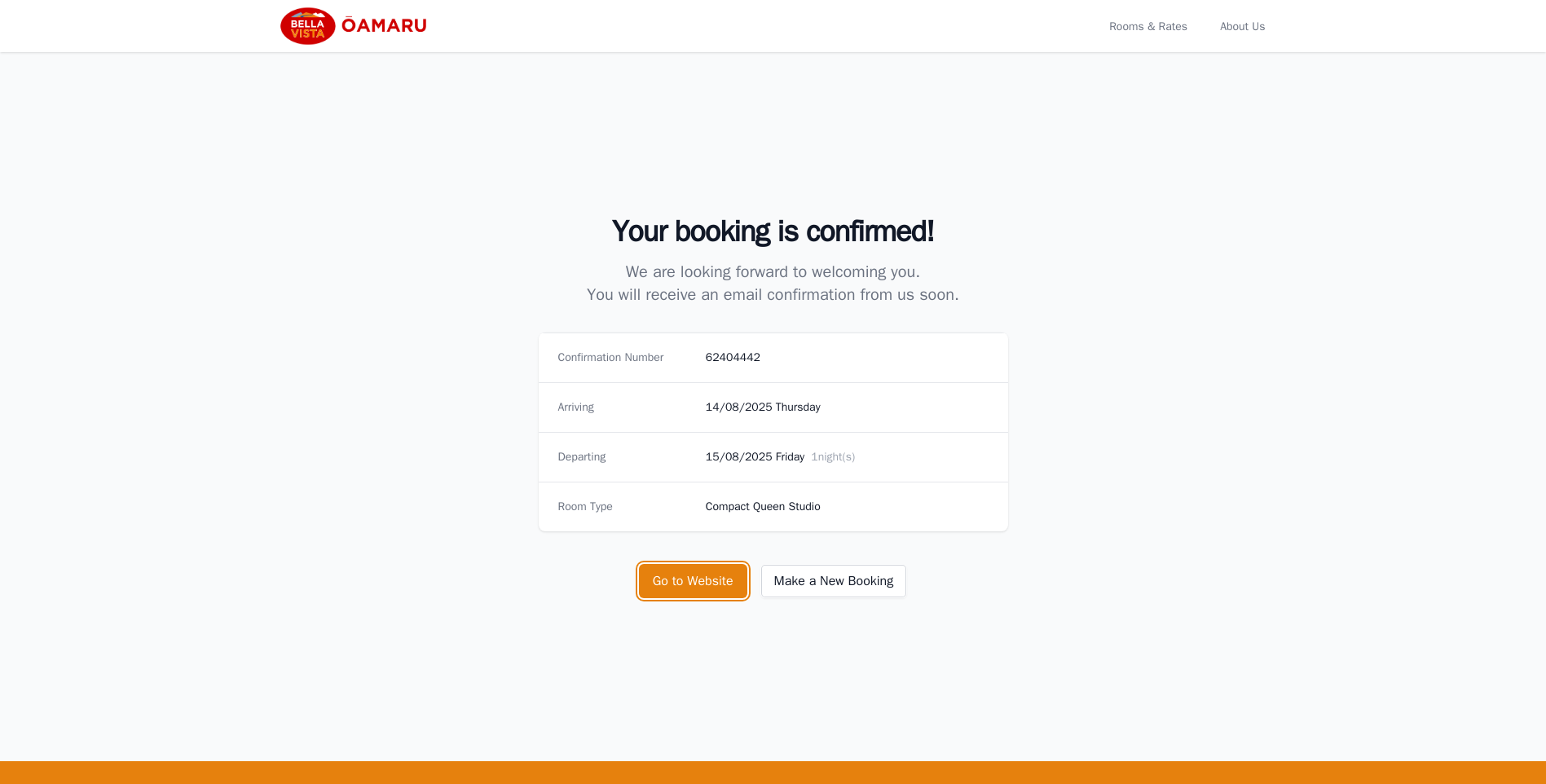 drag, startPoint x: 704, startPoint y: 579, endPoint x: 663, endPoint y: 207, distance: 374.25259 